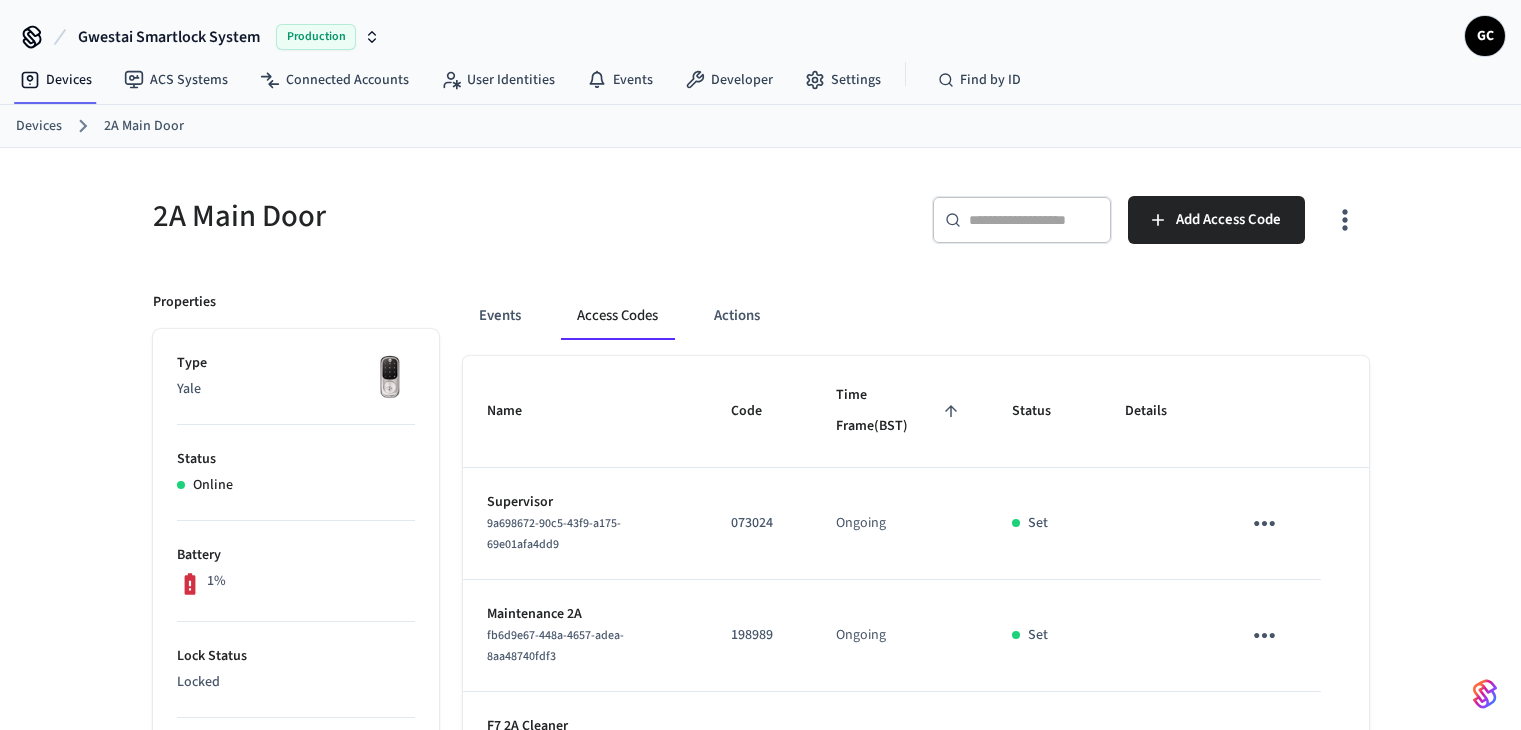 scroll, scrollTop: 0, scrollLeft: 0, axis: both 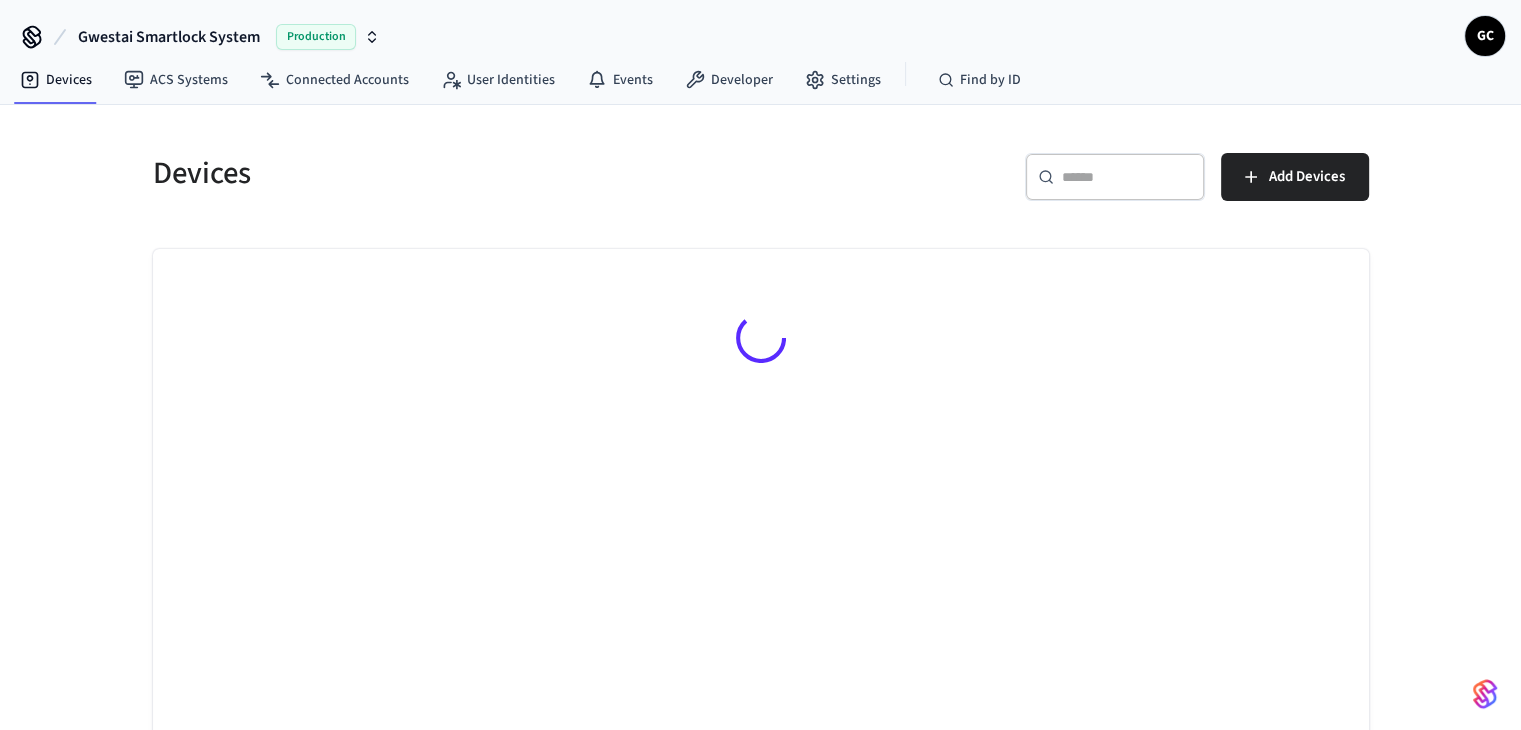 click on "​ ​" at bounding box center (1115, 177) 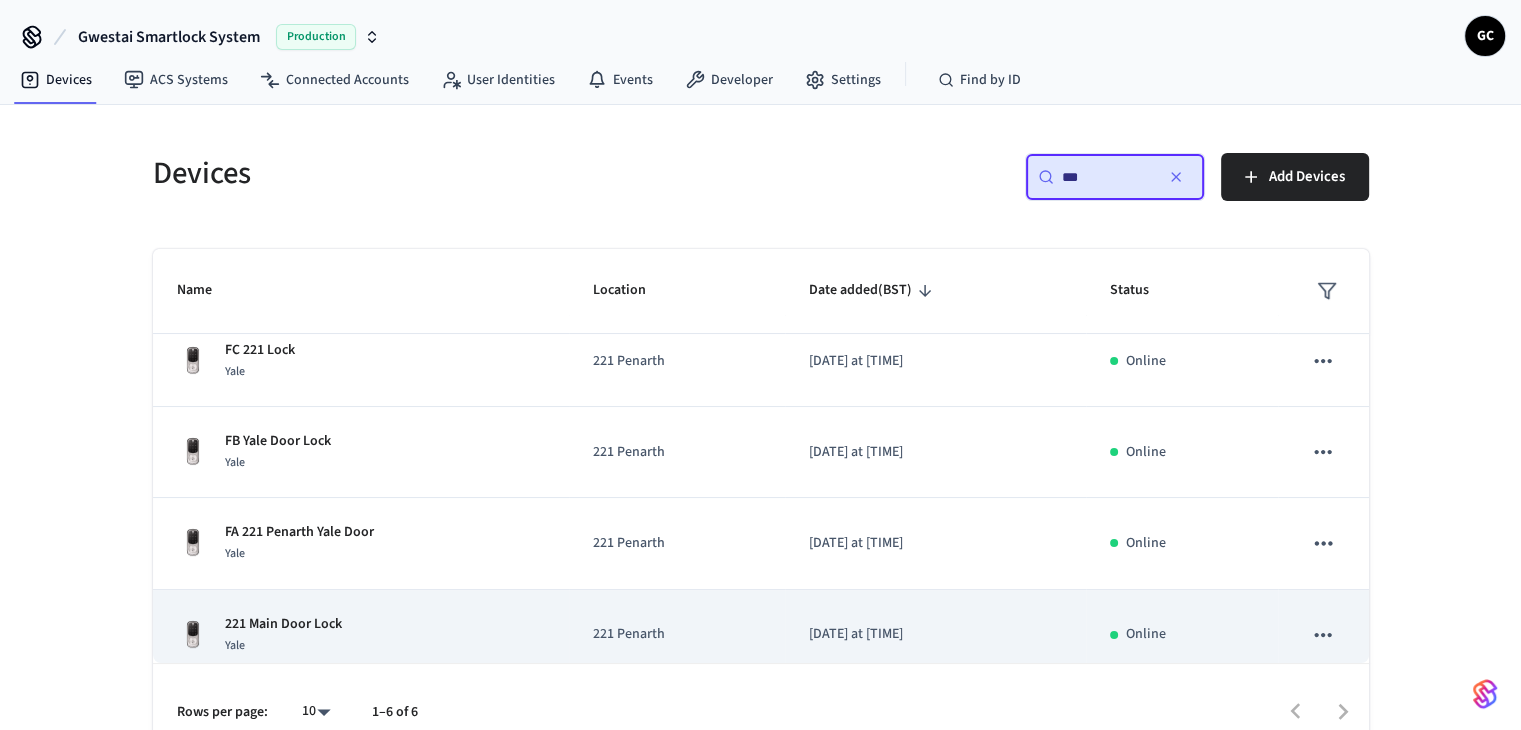 scroll, scrollTop: 216, scrollLeft: 0, axis: vertical 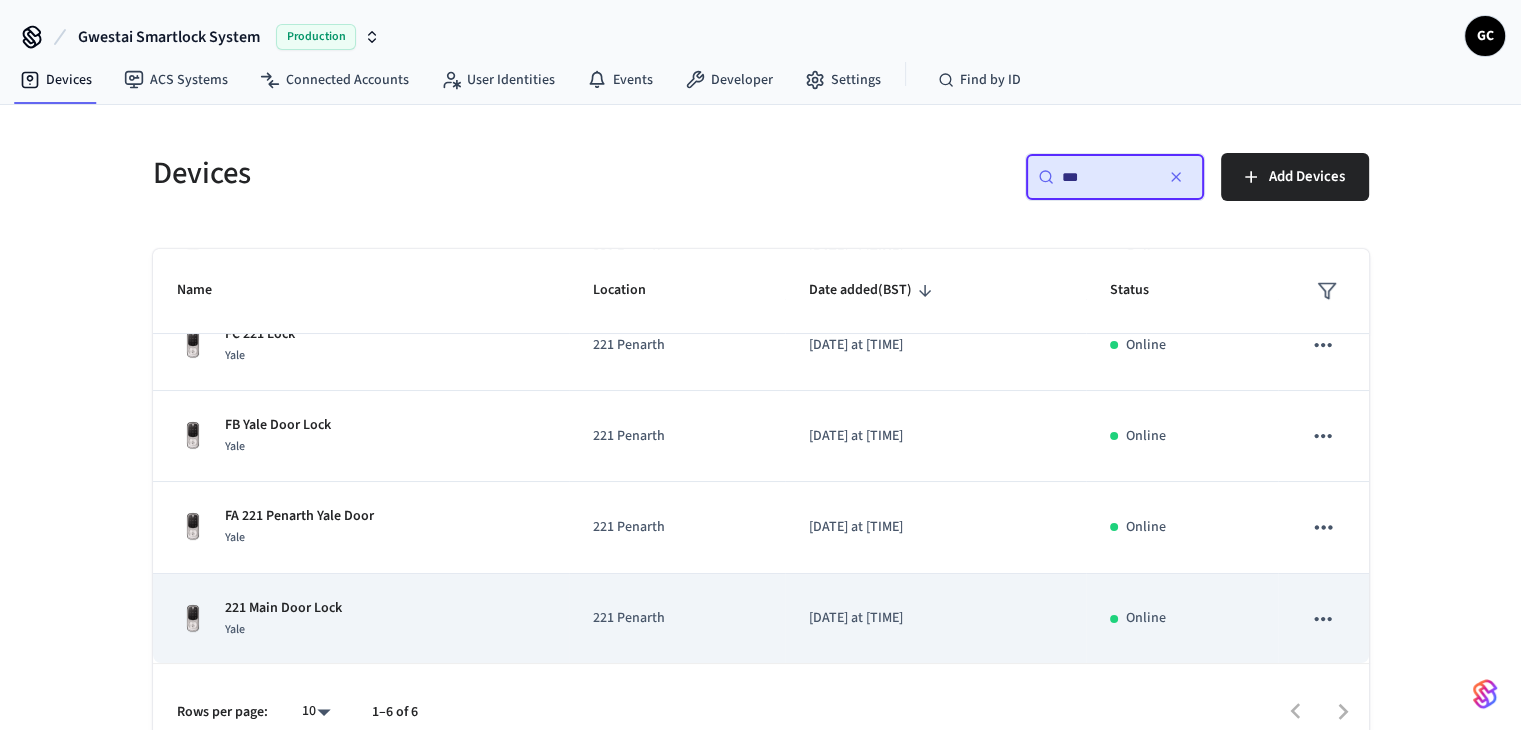 type on "***" 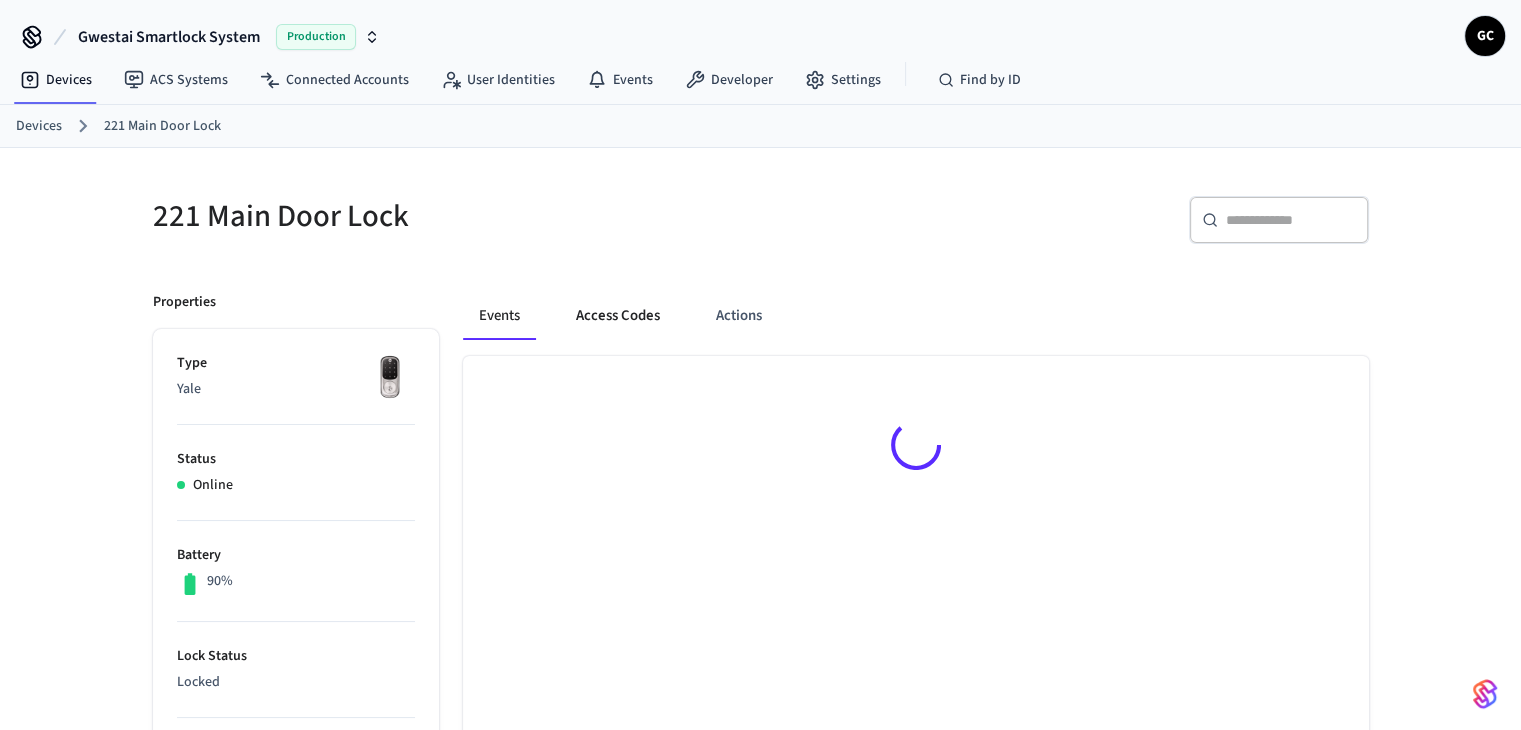 click on "Access Codes" at bounding box center [618, 316] 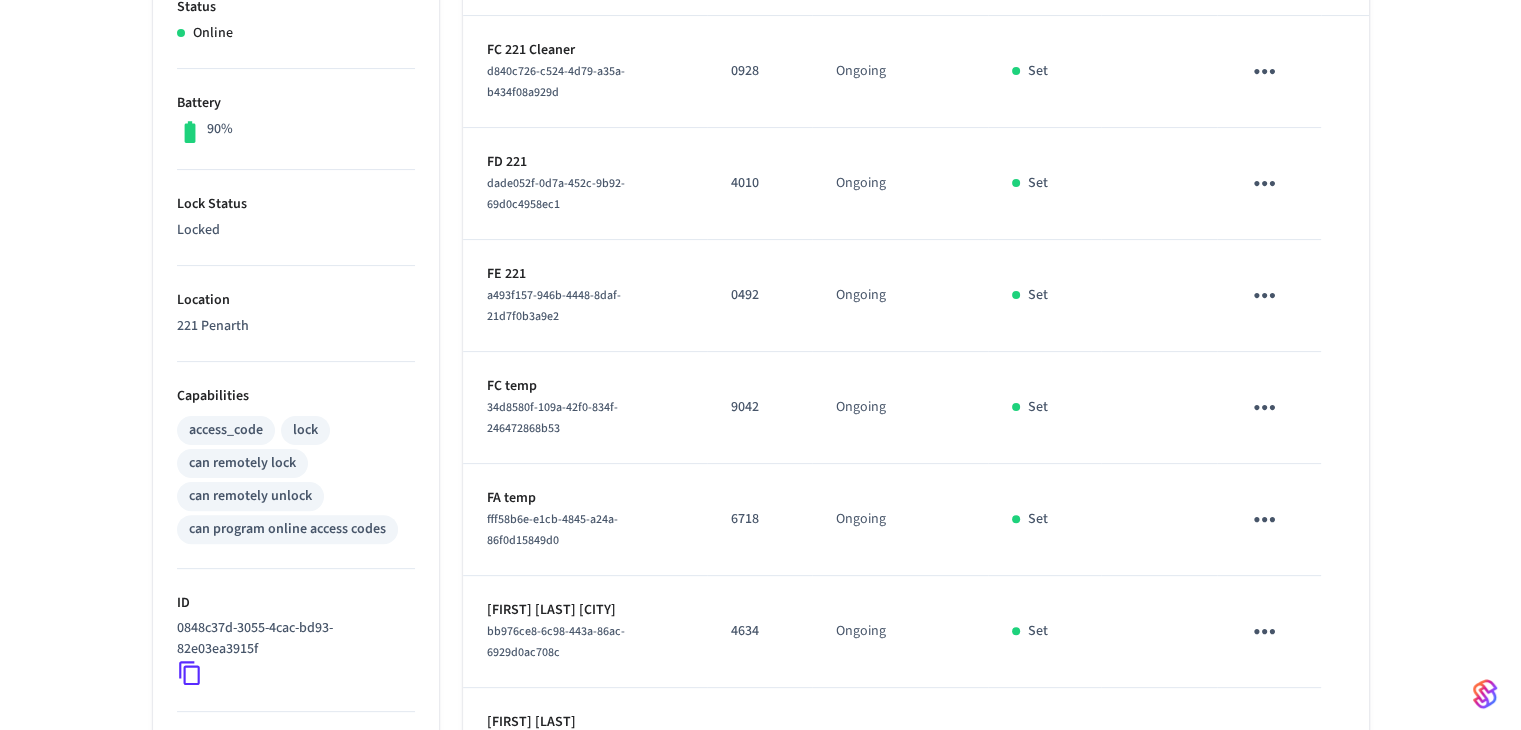 scroll, scrollTop: 152, scrollLeft: 0, axis: vertical 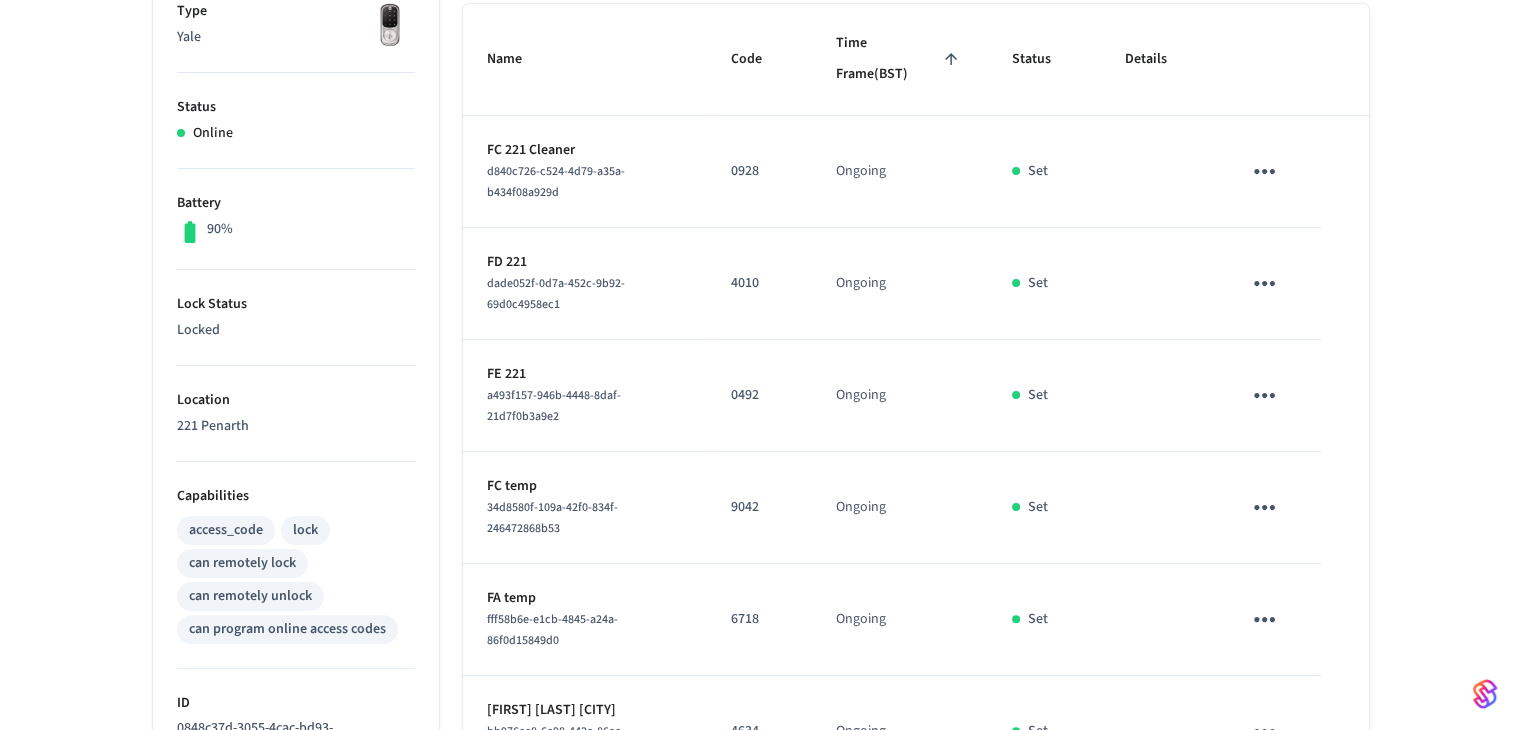 drag, startPoint x: 778, startPoint y: 573, endPoint x: 780, endPoint y: 600, distance: 27.073973 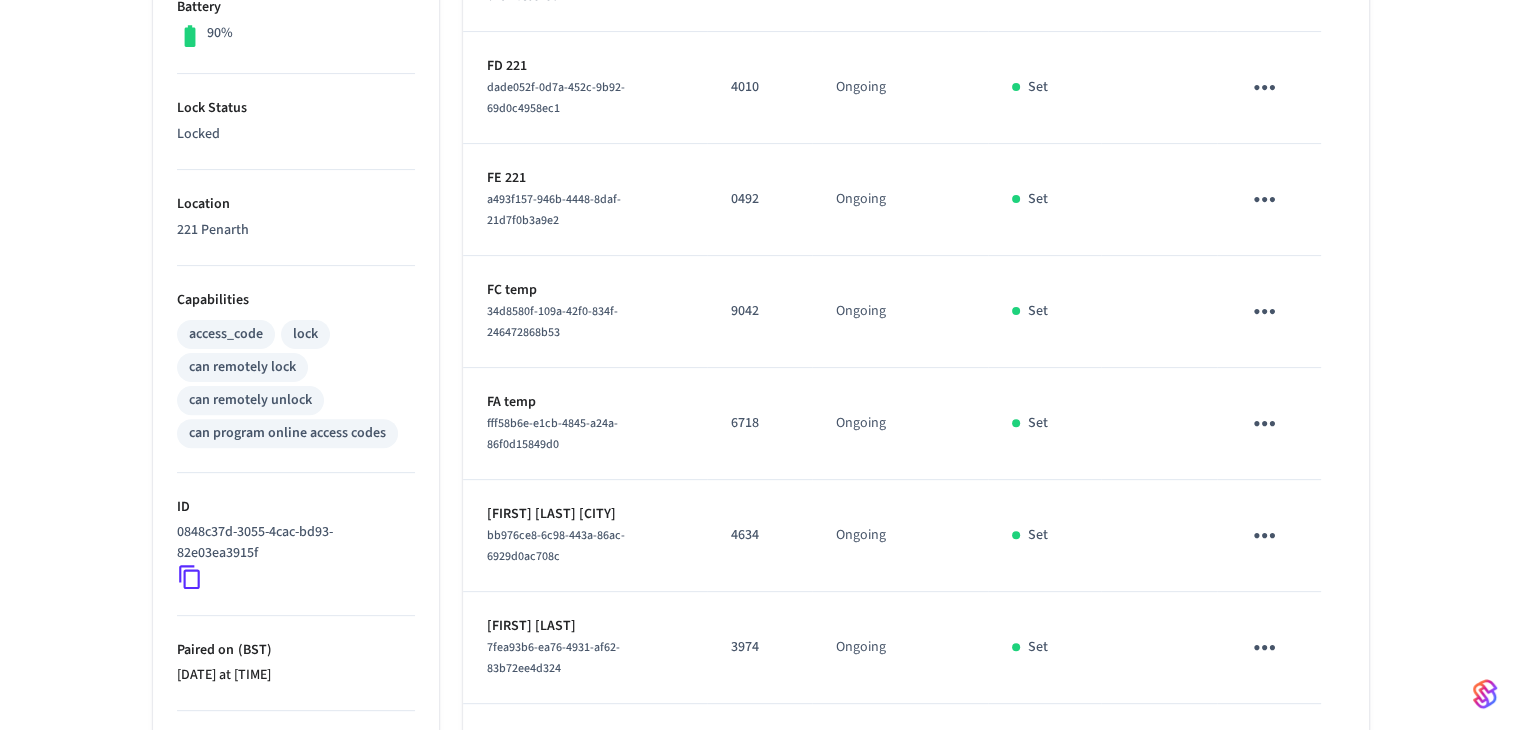 scroll, scrollTop: 552, scrollLeft: 0, axis: vertical 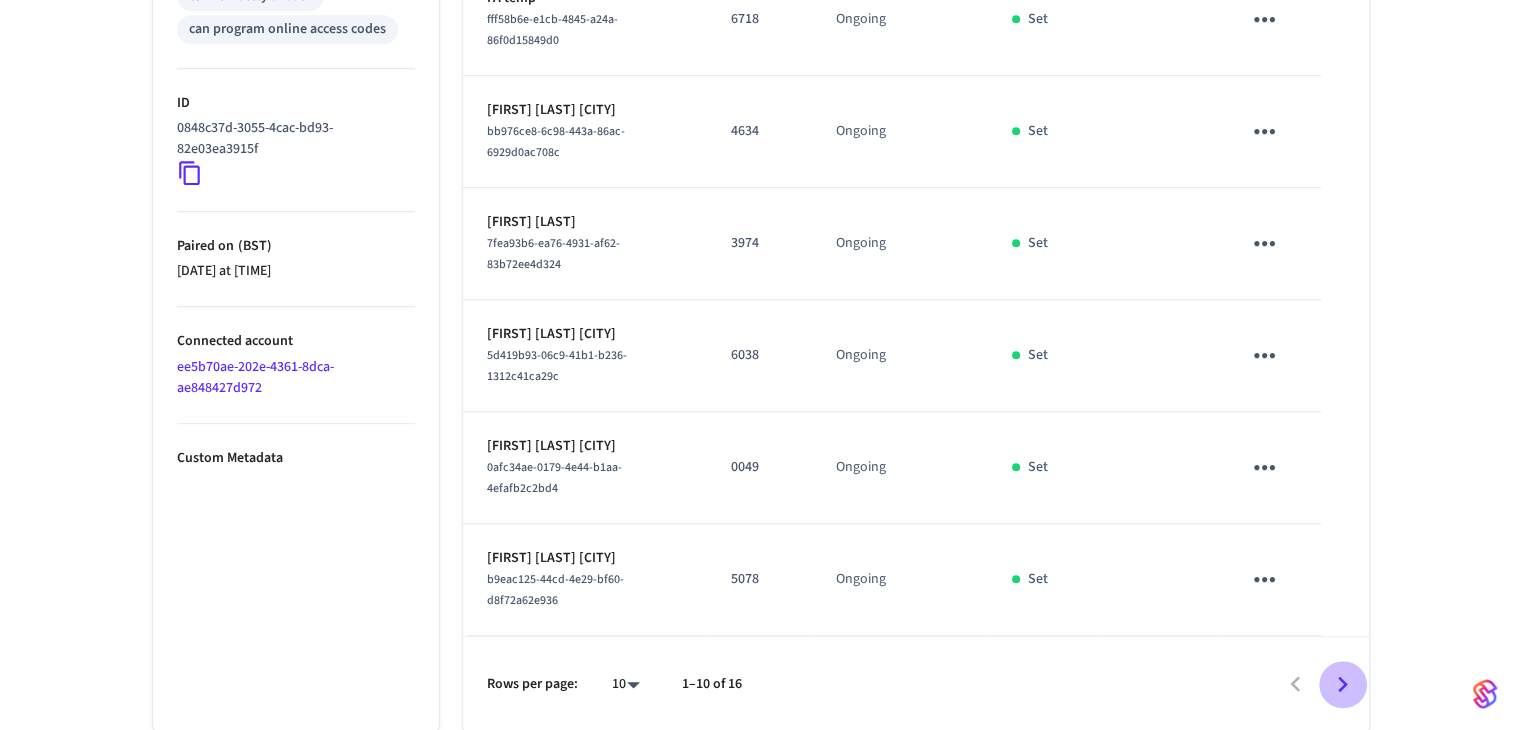 click 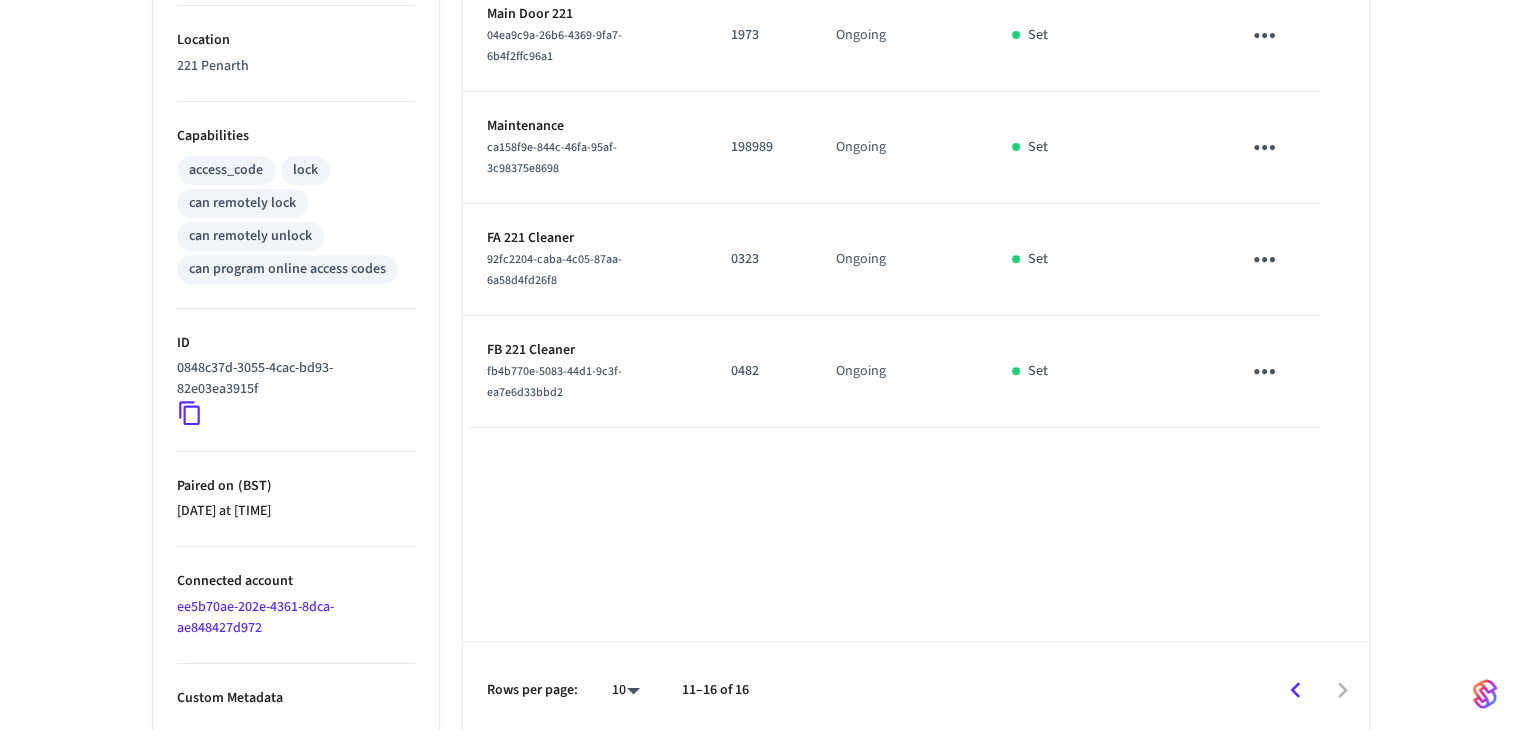 scroll, scrollTop: 618, scrollLeft: 0, axis: vertical 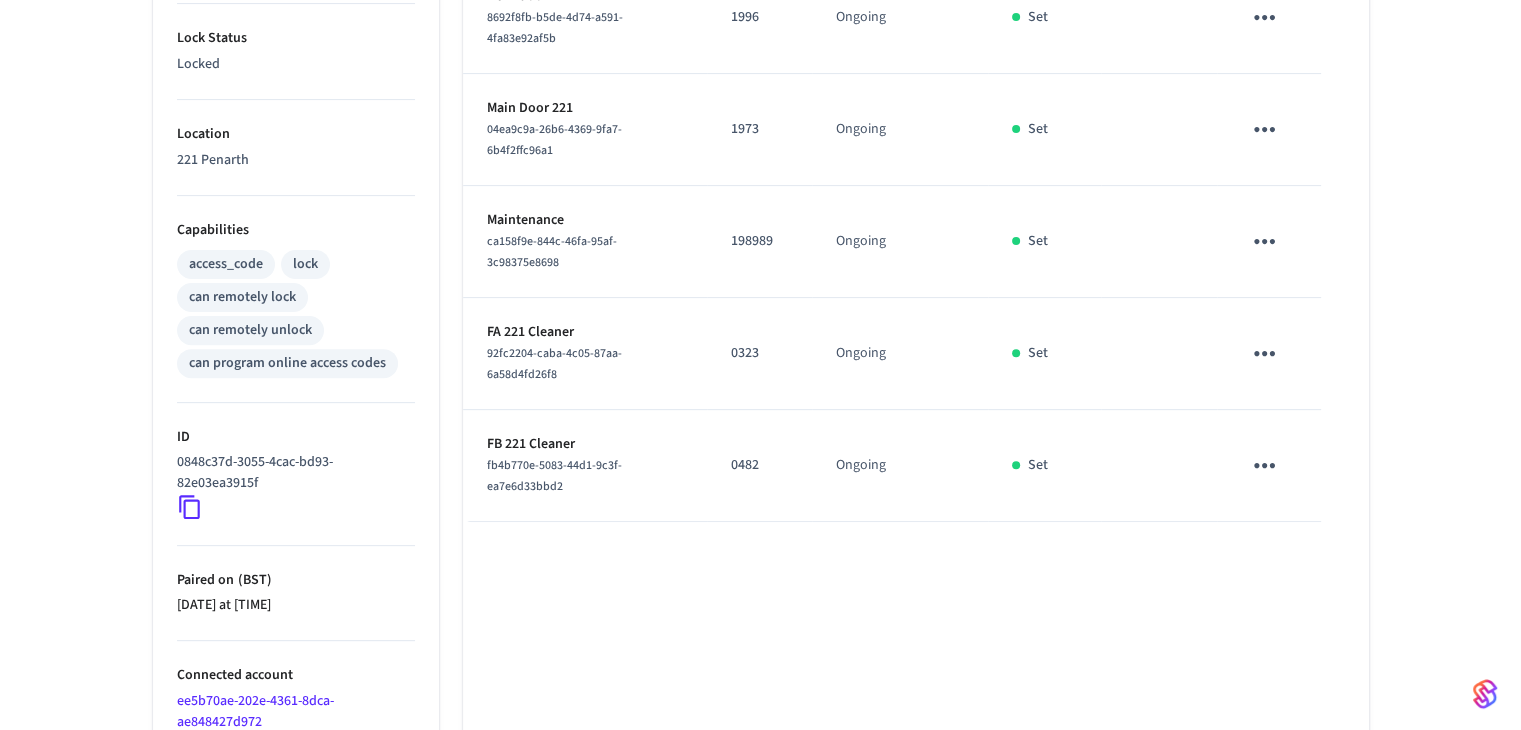 click on "0482" at bounding box center (759, 466) 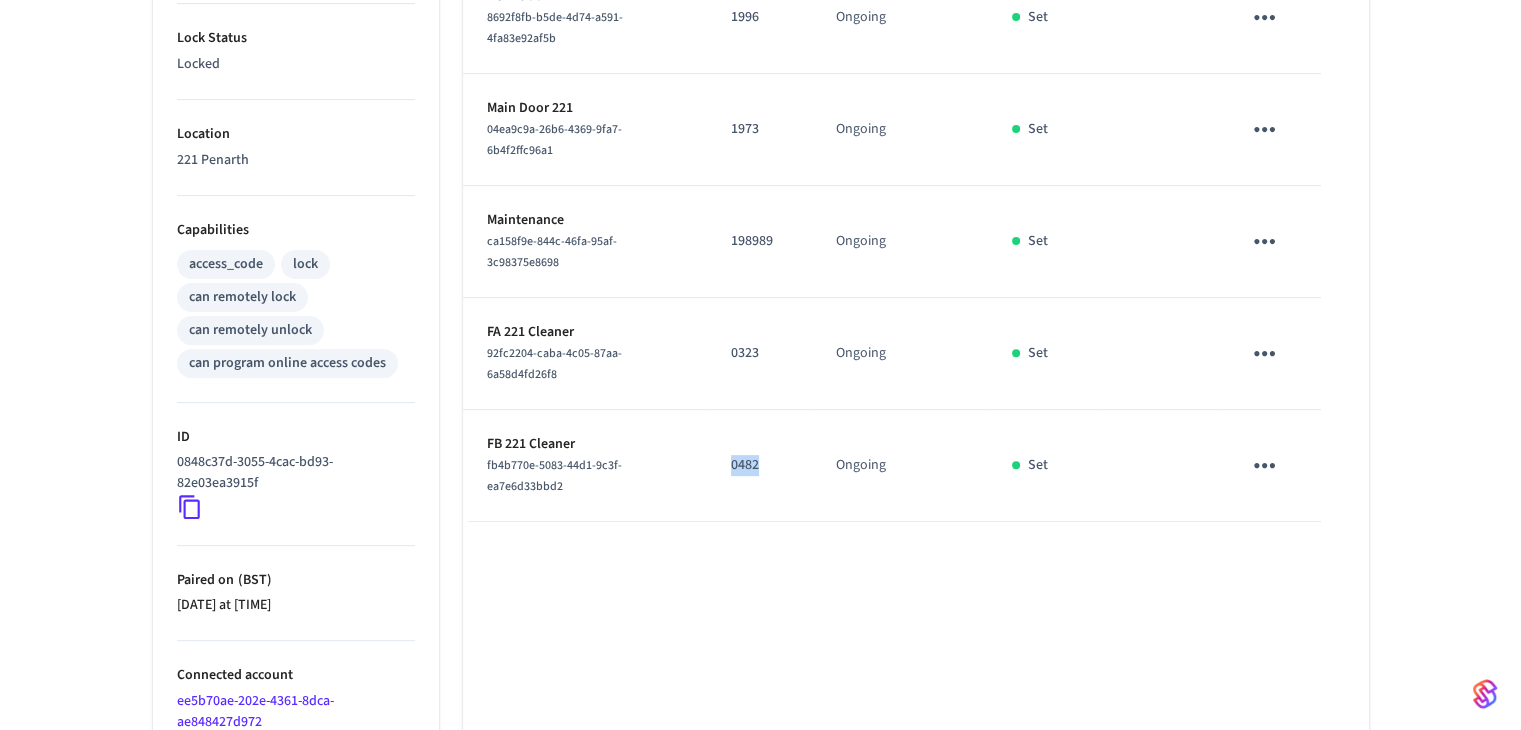 click on "0482" at bounding box center (759, 465) 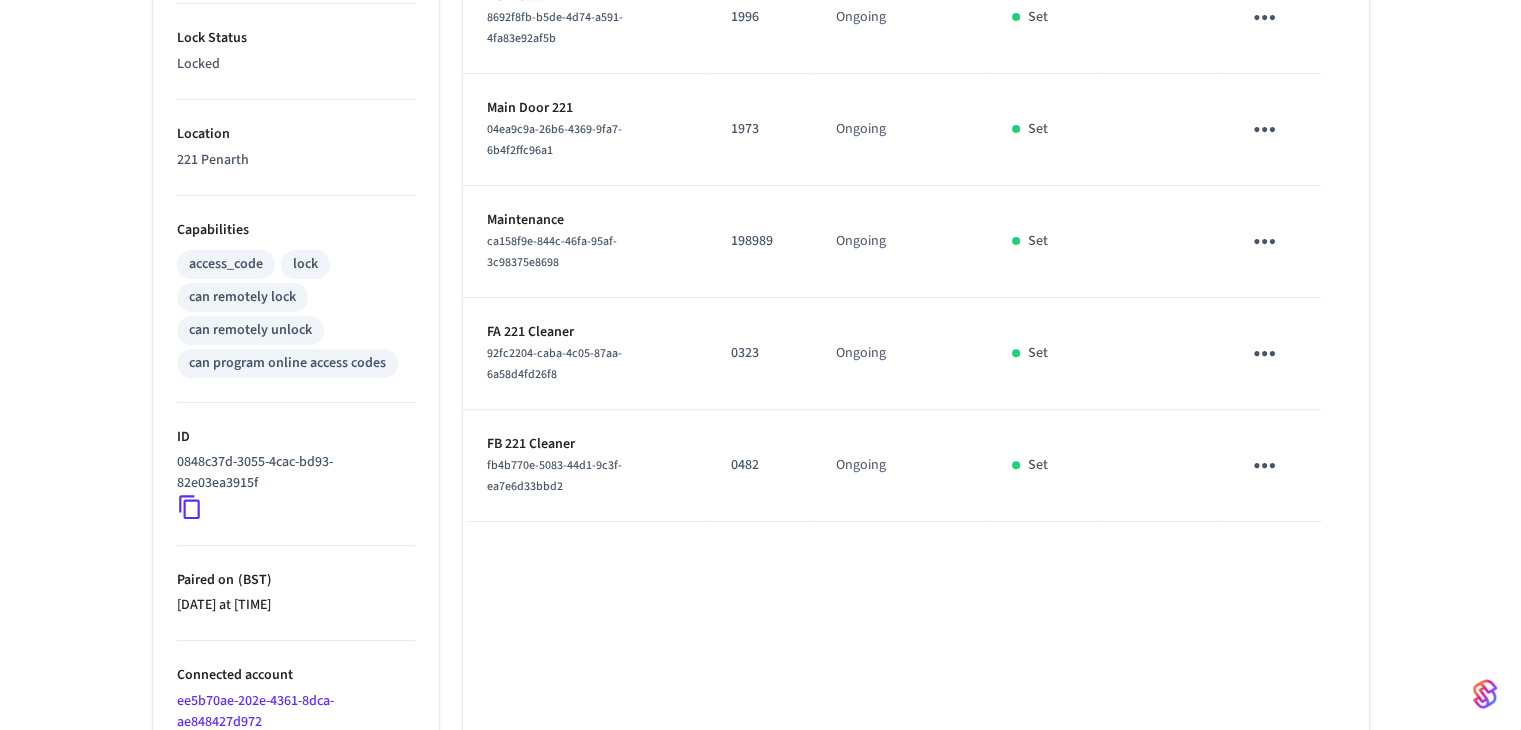 click on "[NUMBER] [STREET] [STREET] Add Access Code Properties Type [CITY] Status Online Battery 90% Lock Status Locked Location [NUMBER] [CITY] Capabilities access_code lock can remotely lock can remotely unlock can program online access codes ID [UUID] Paired on ( BST ) [DATE] at [TIME] Connected account [UUID] Custom Metadata Events Access Codes Actions Name Code Time Frame (BST) Status Details Supervisor [UUID] [CODE] Ongoing Set Main door [UUID] [CODE] Ongoing Set Main Door [NUMBER] [UUID] [CODE] Ongoing Set Maintenance [UUID] [CODE] Ongoing Set FA [NUMBER] Cleaner [UUID] [CODE] Ongoing Set FB [NUMBER] Cleaner [UUID] [CODE] Ongoing Set Rows per page: 10 ** 11–16 of 16" at bounding box center [760, 181] 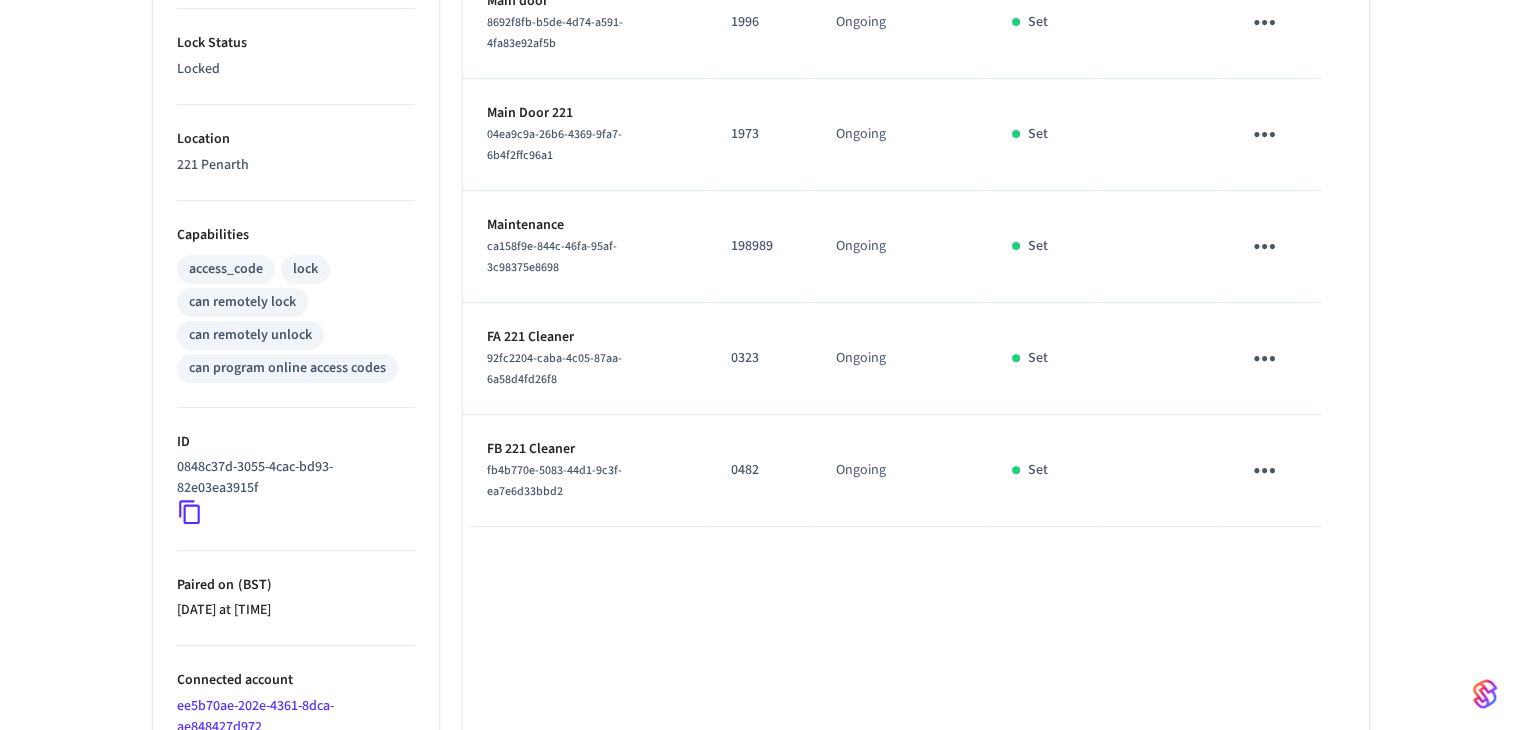 scroll, scrollTop: 718, scrollLeft: 0, axis: vertical 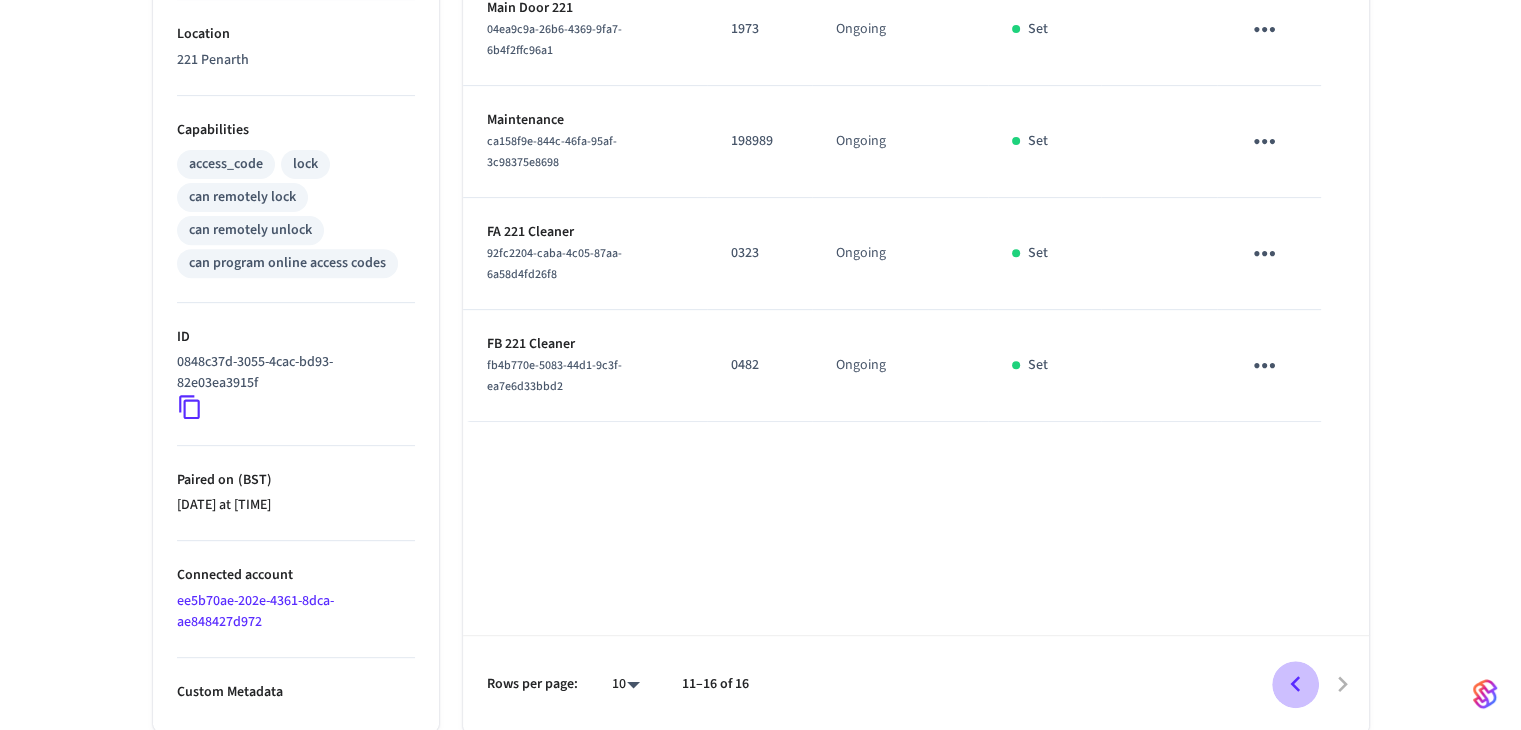 click 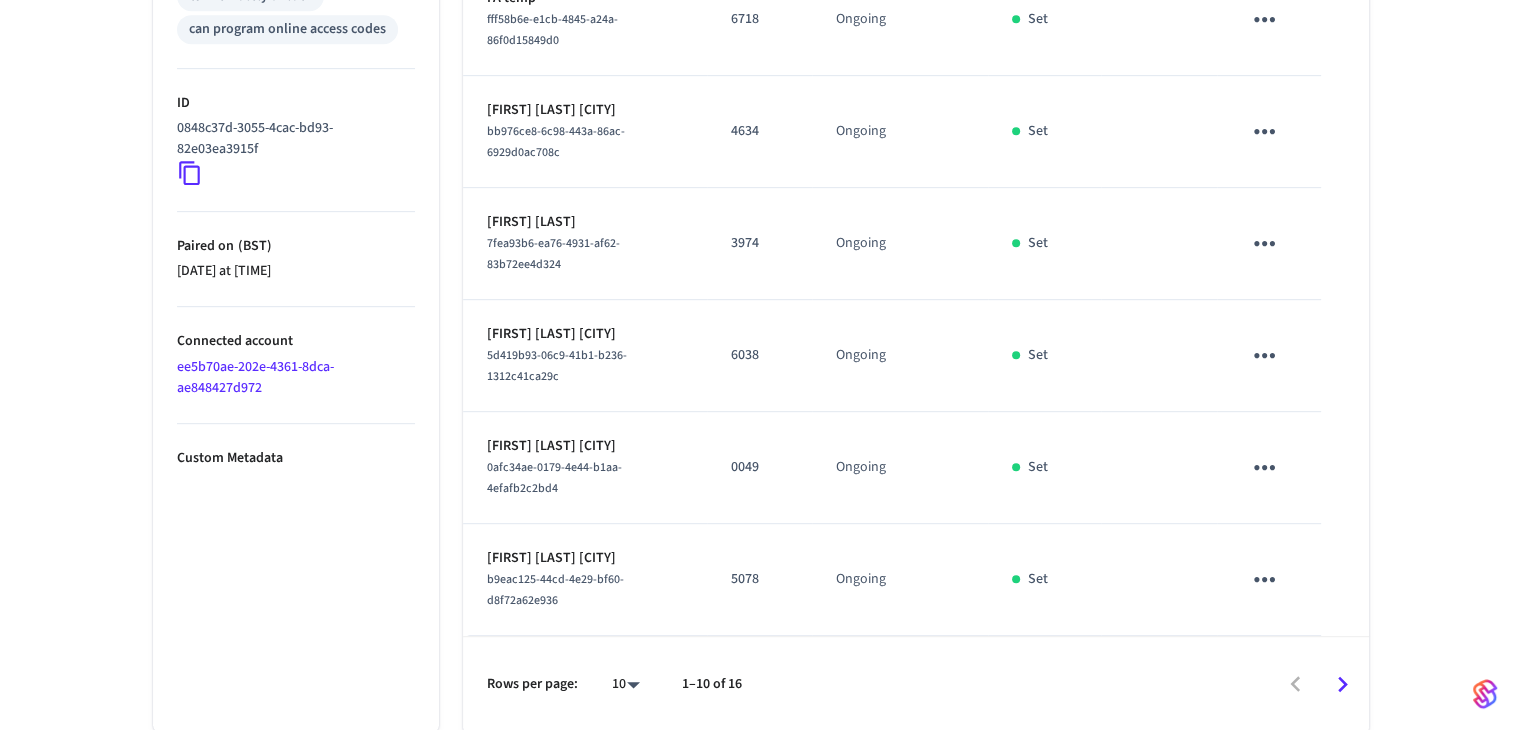 scroll, scrollTop: 852, scrollLeft: 0, axis: vertical 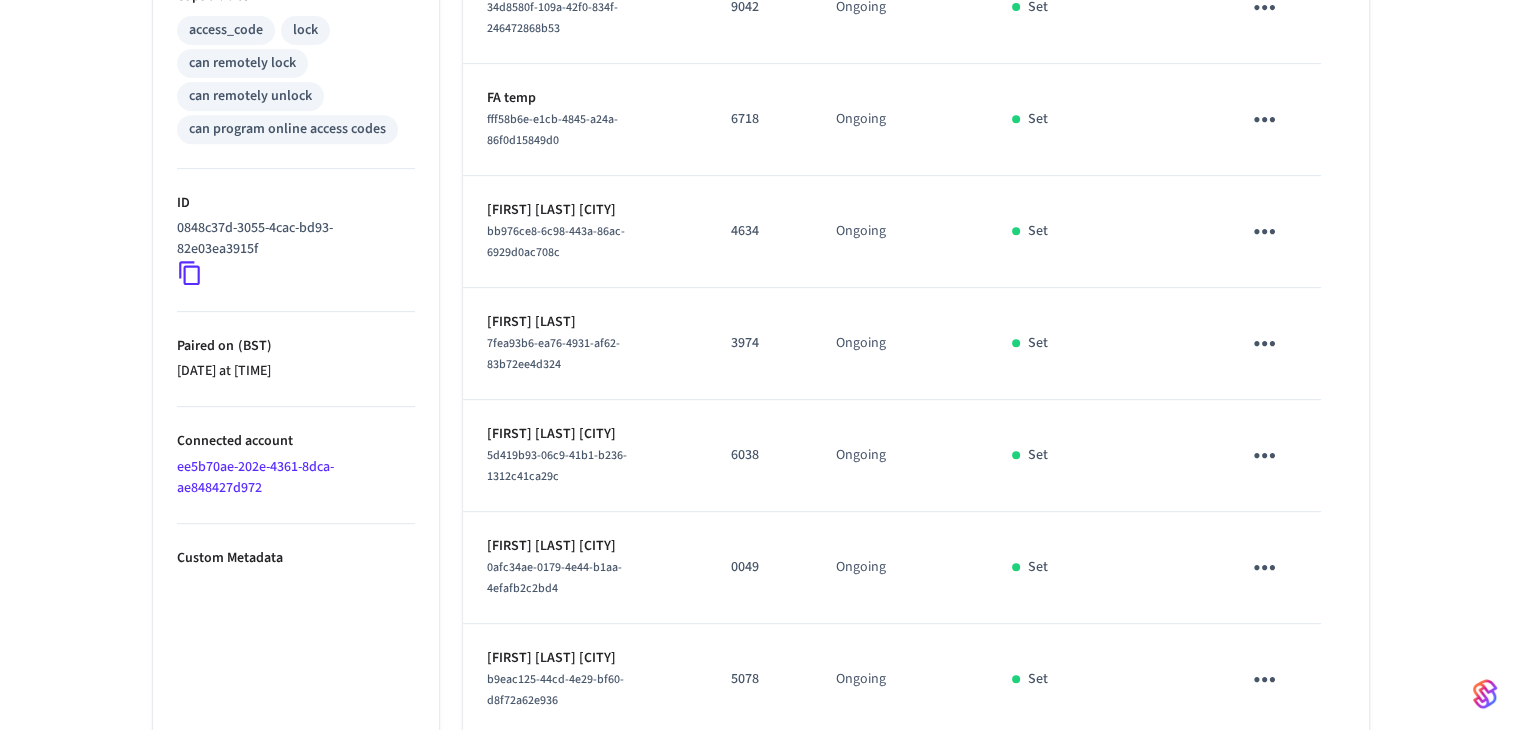 click on "[FIRST] [LAST]" at bounding box center (585, 322) 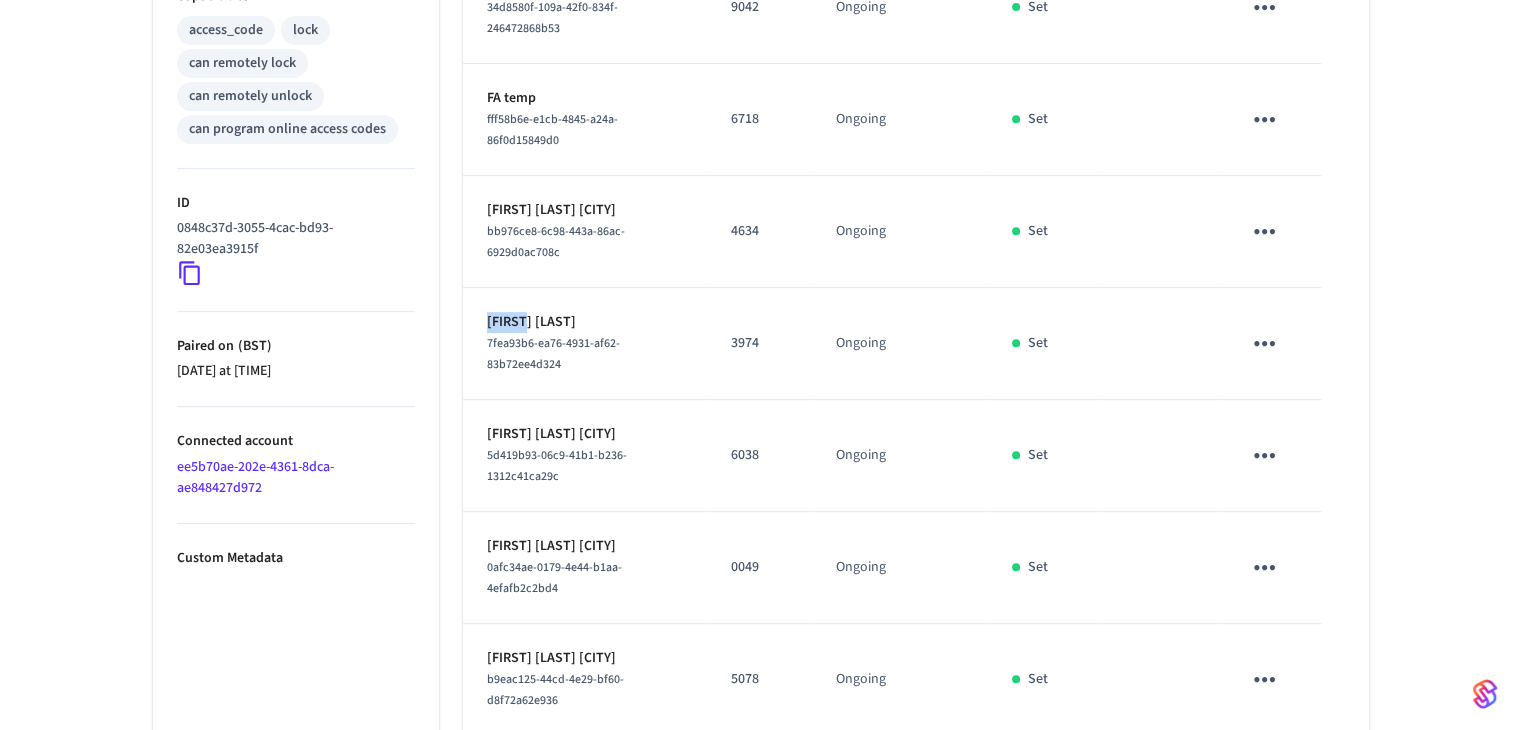 click on "[FIRST] [LAST]" at bounding box center [585, 322] 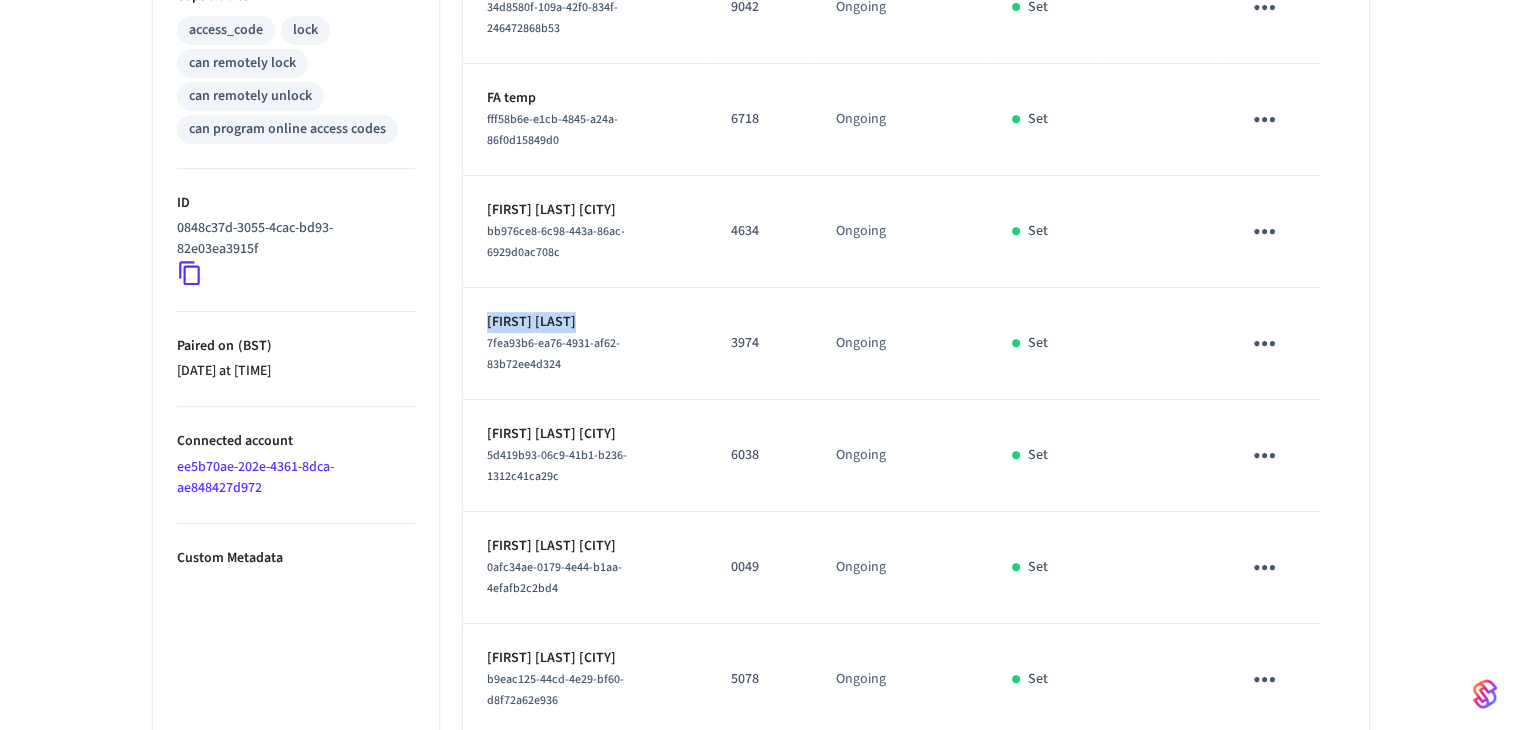 click on "[FIRST] [LAST]" at bounding box center [585, 322] 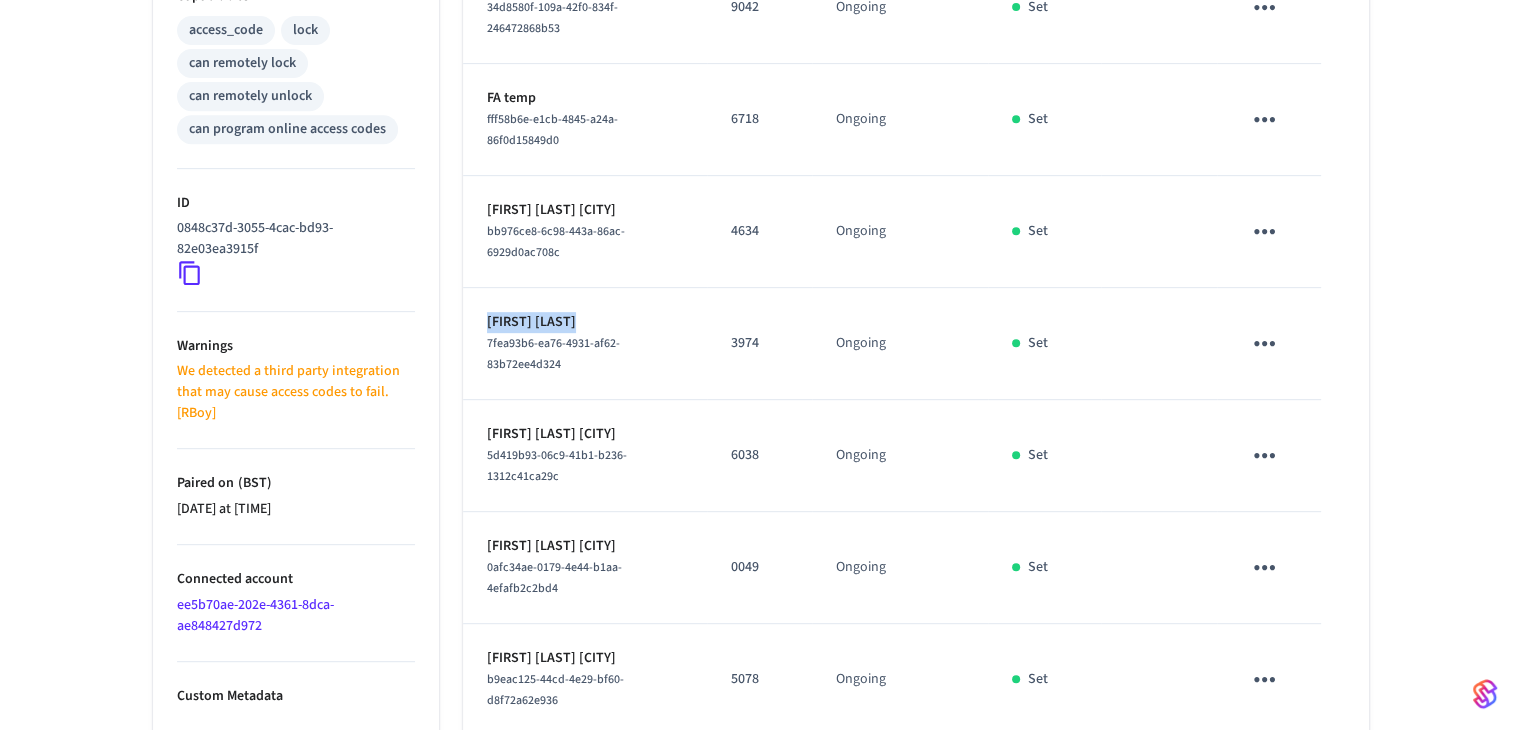 click 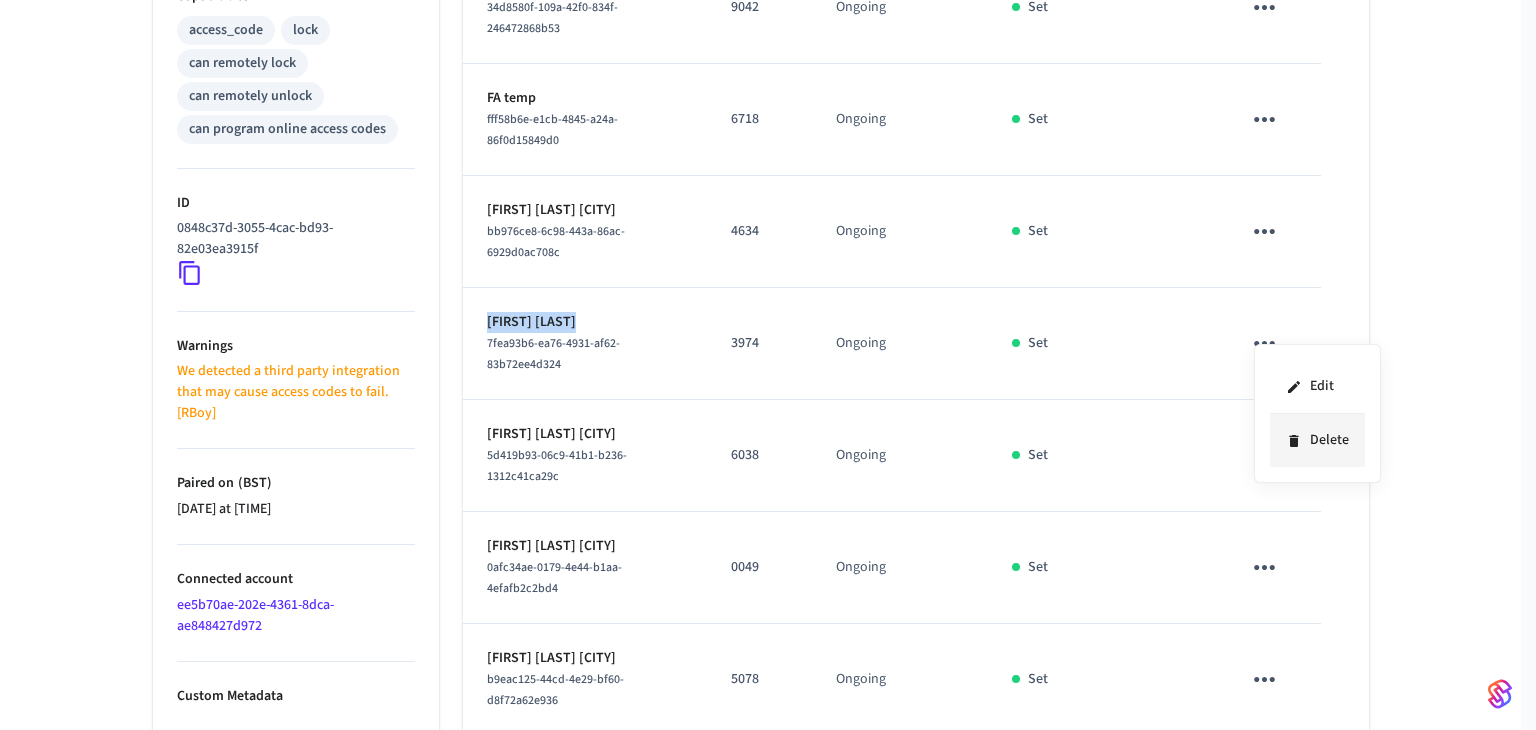 click on "Delete" at bounding box center [1317, 440] 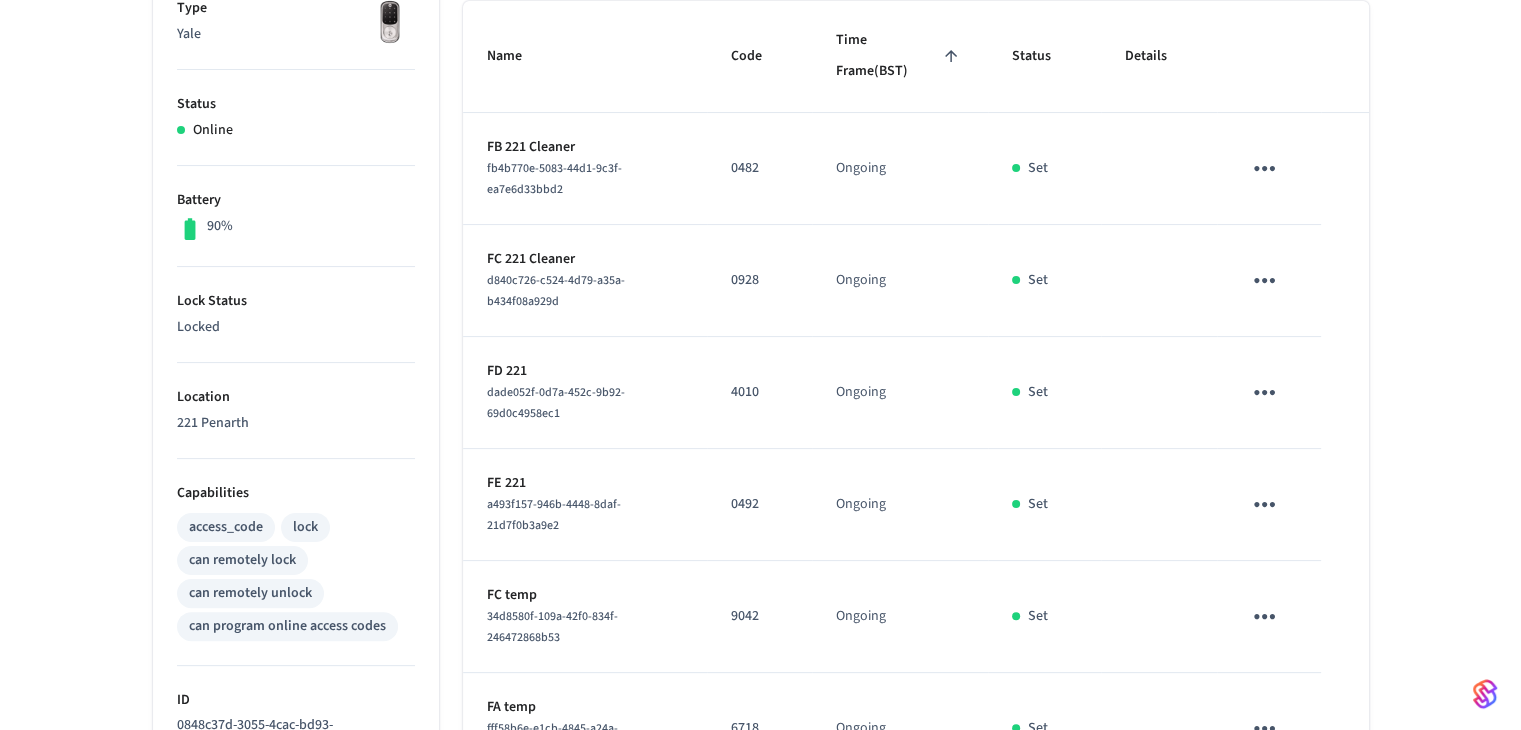 scroll, scrollTop: 52, scrollLeft: 0, axis: vertical 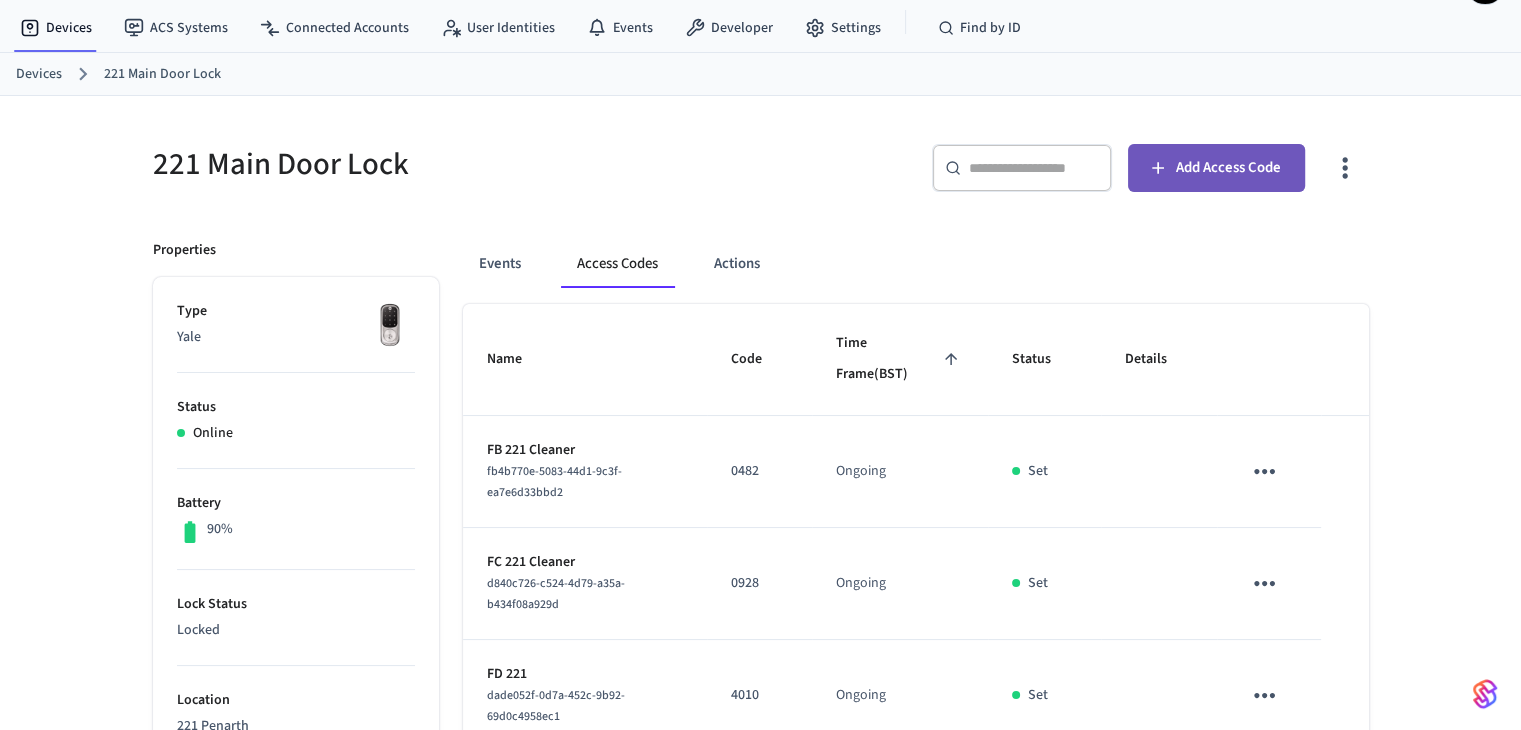 click on "Add Access Code" at bounding box center (1228, 168) 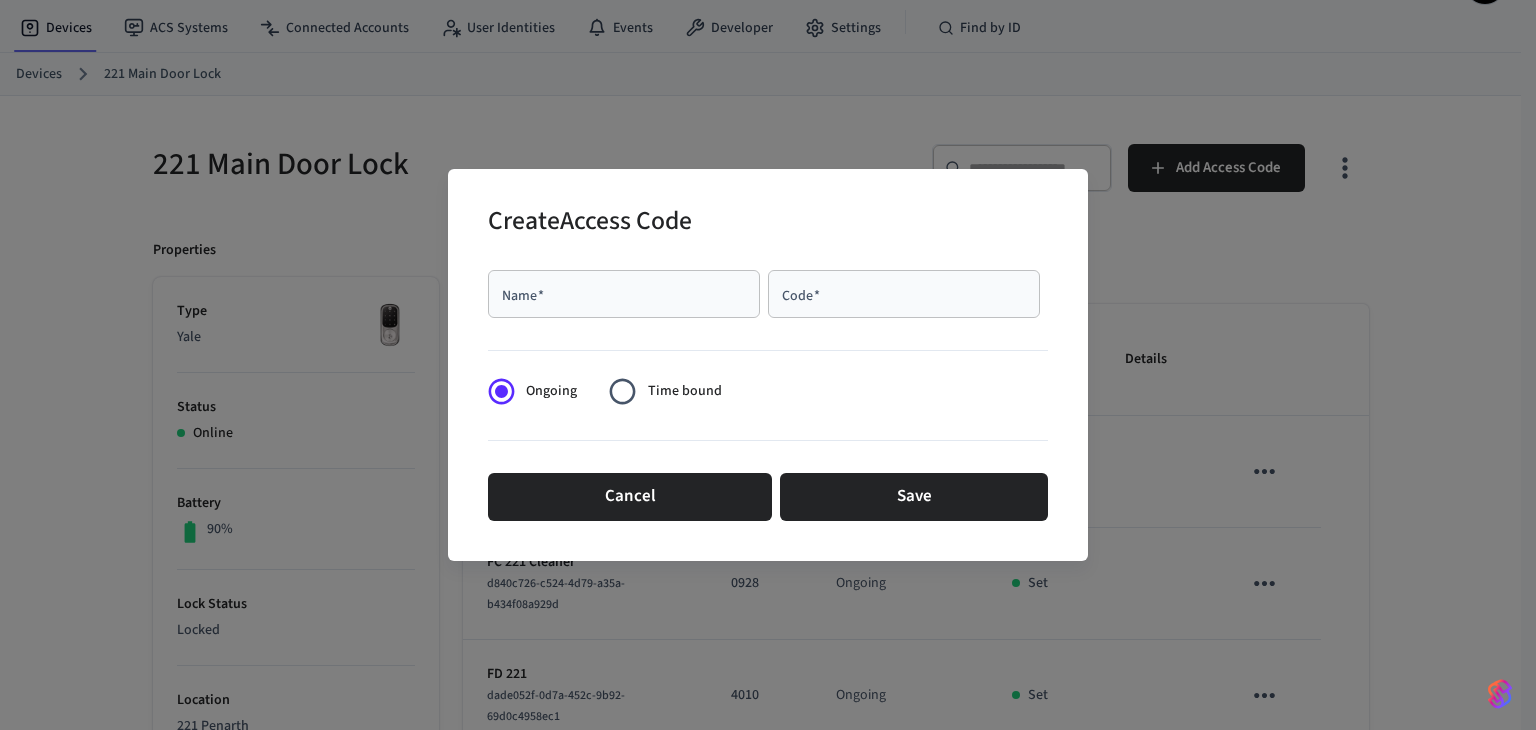 click on "Name   *" at bounding box center (624, 294) 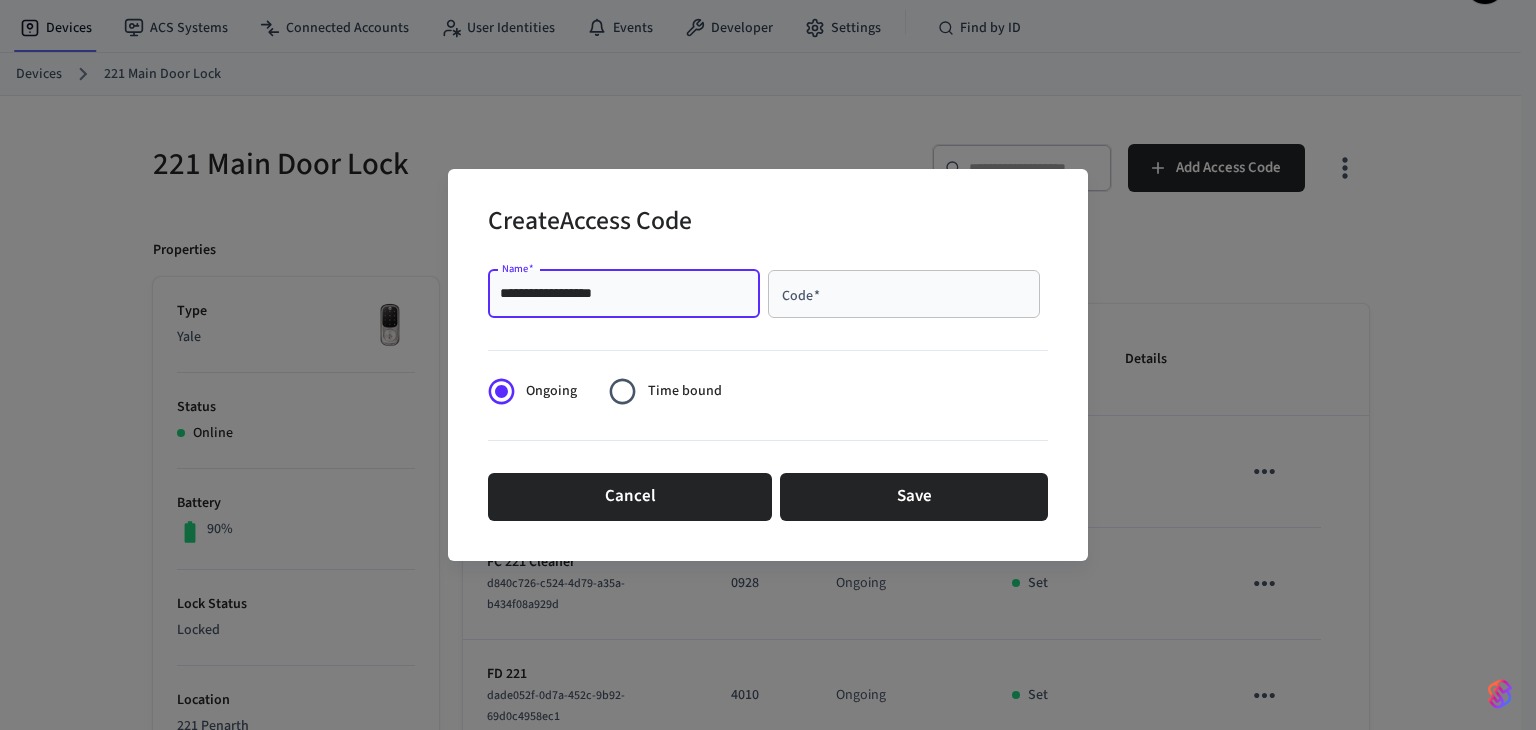 type on "**********" 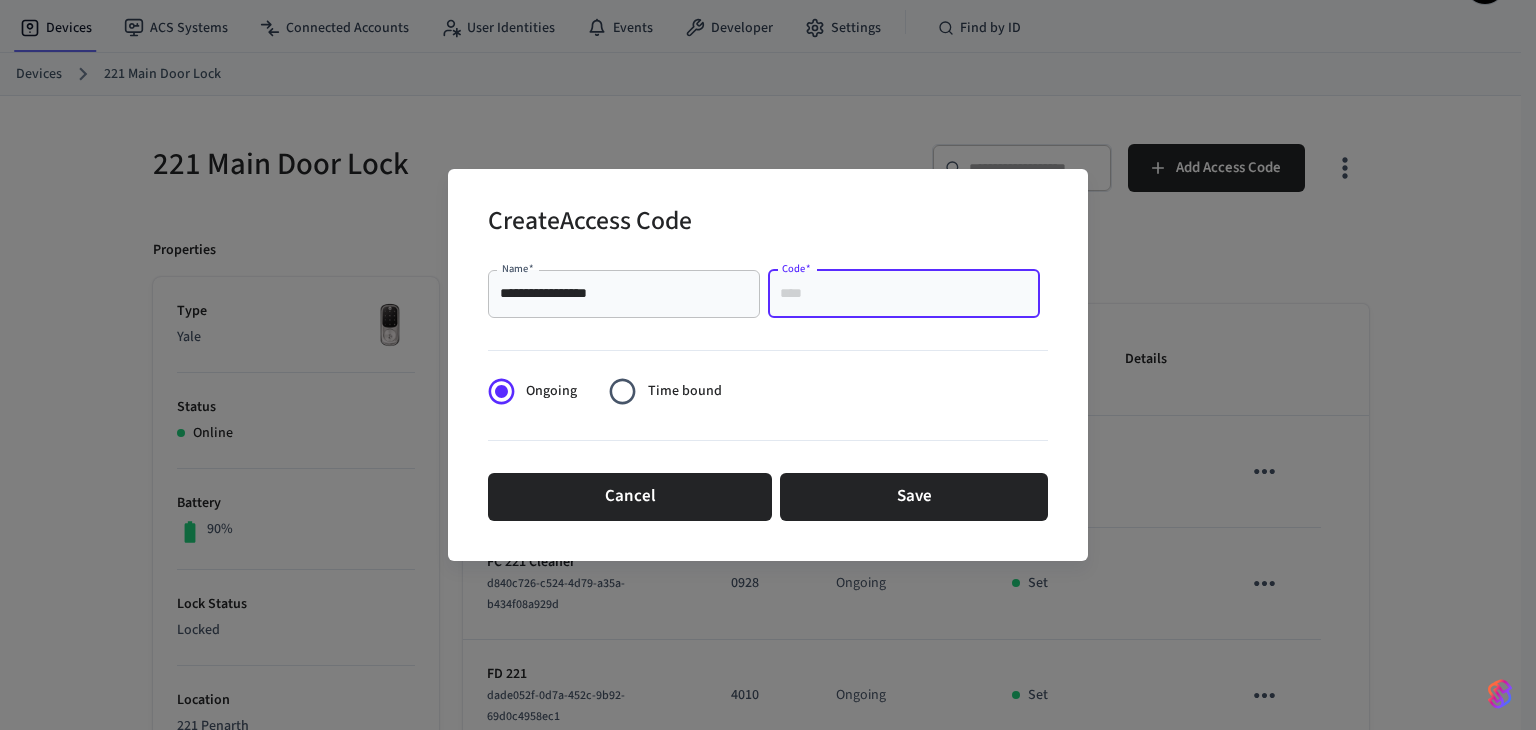 paste on "****" 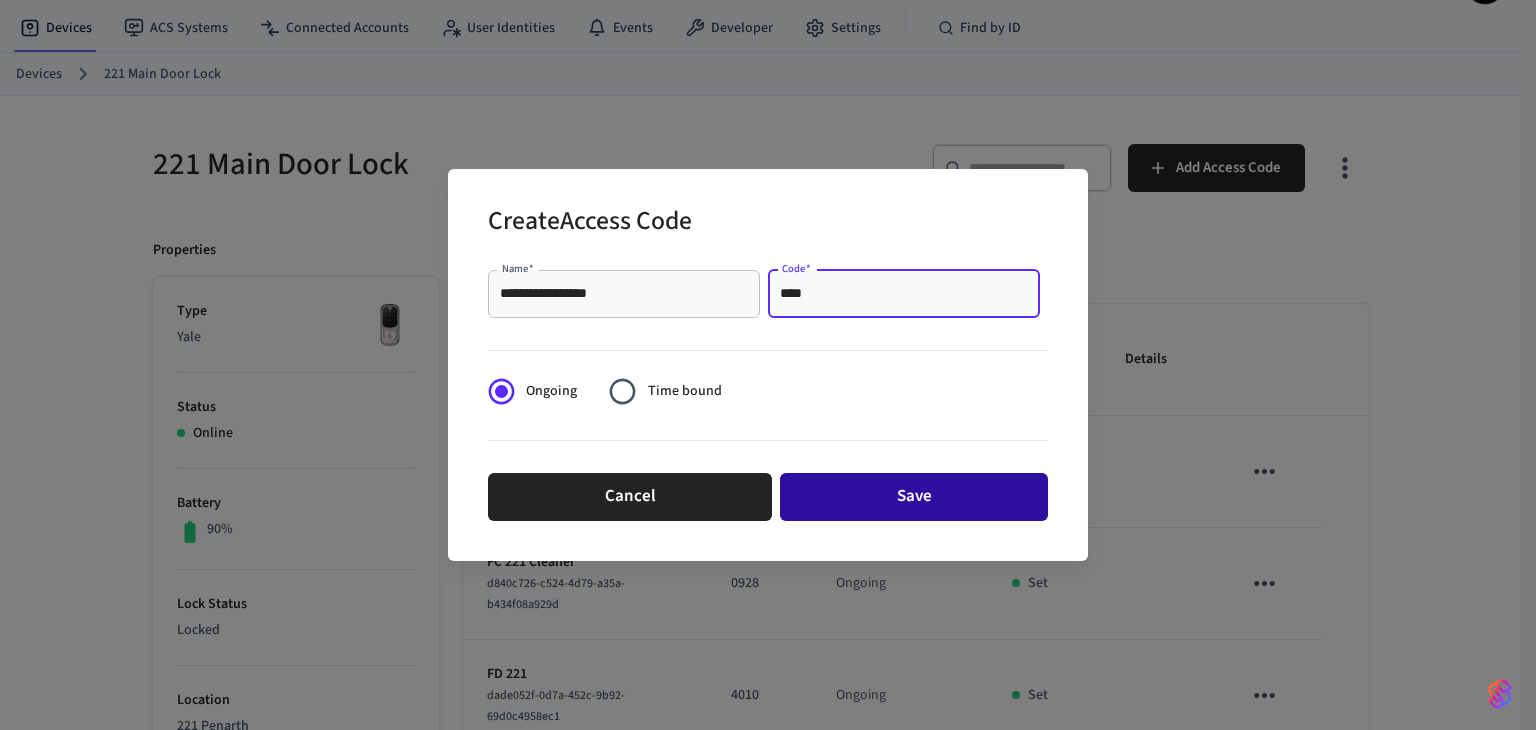 type on "****" 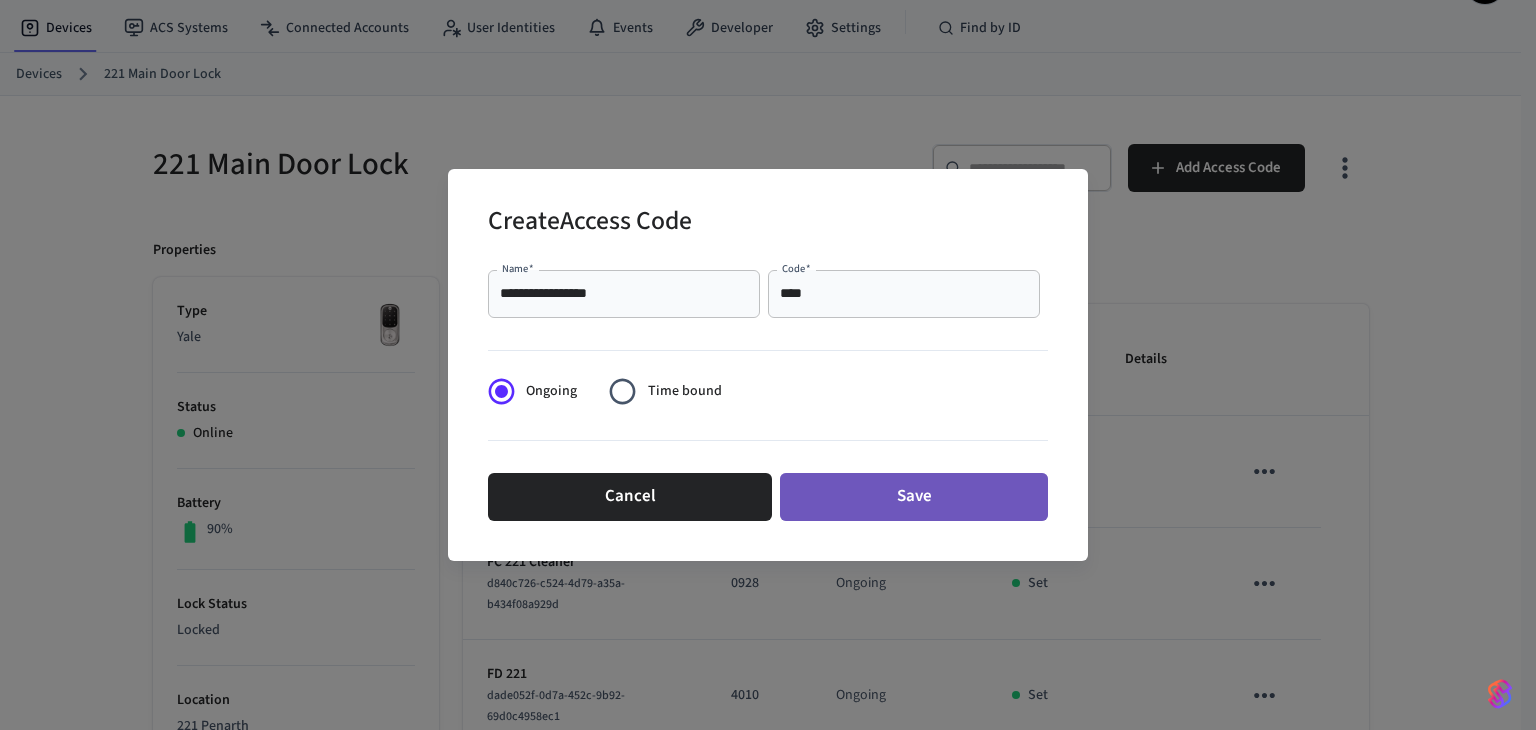 click on "Save" at bounding box center [914, 497] 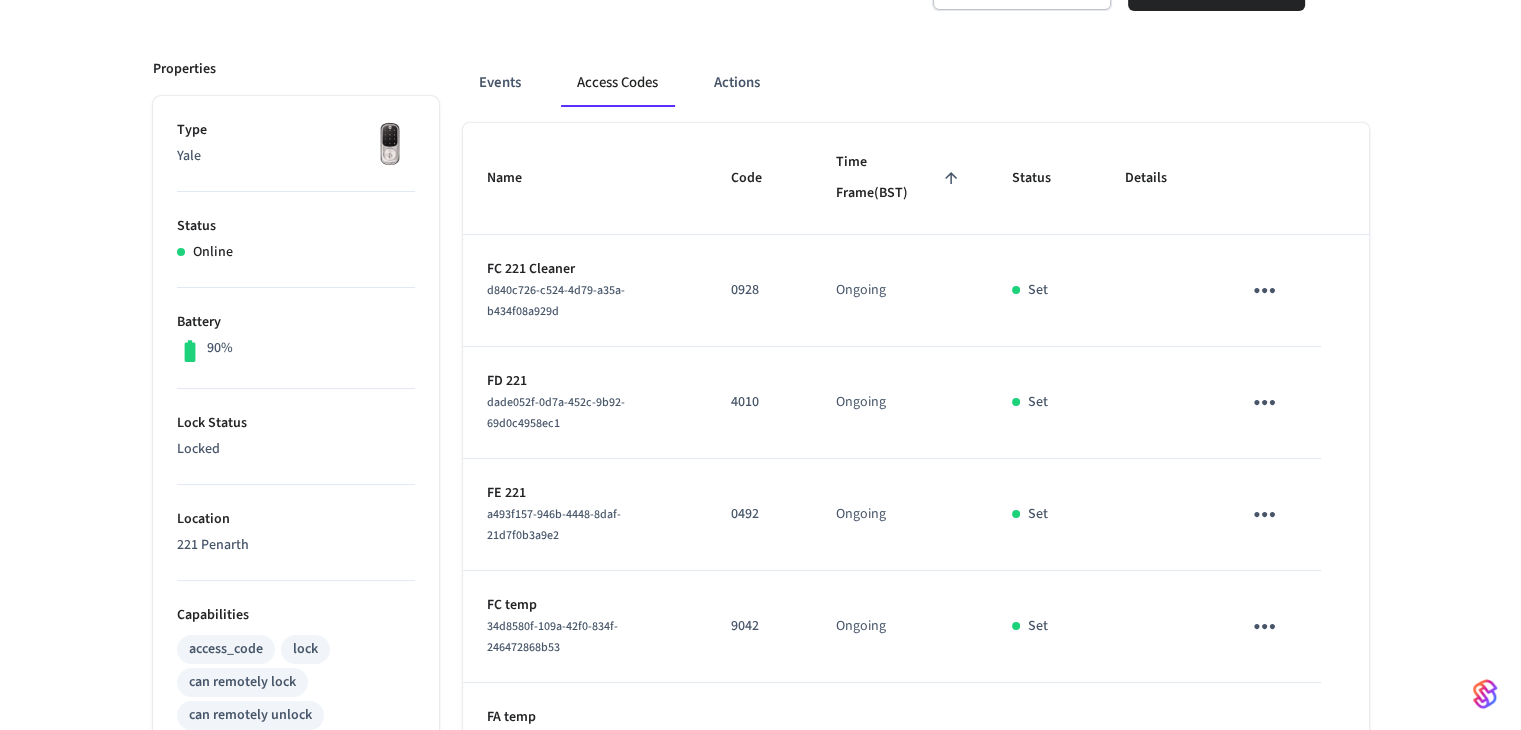 scroll, scrollTop: 0, scrollLeft: 0, axis: both 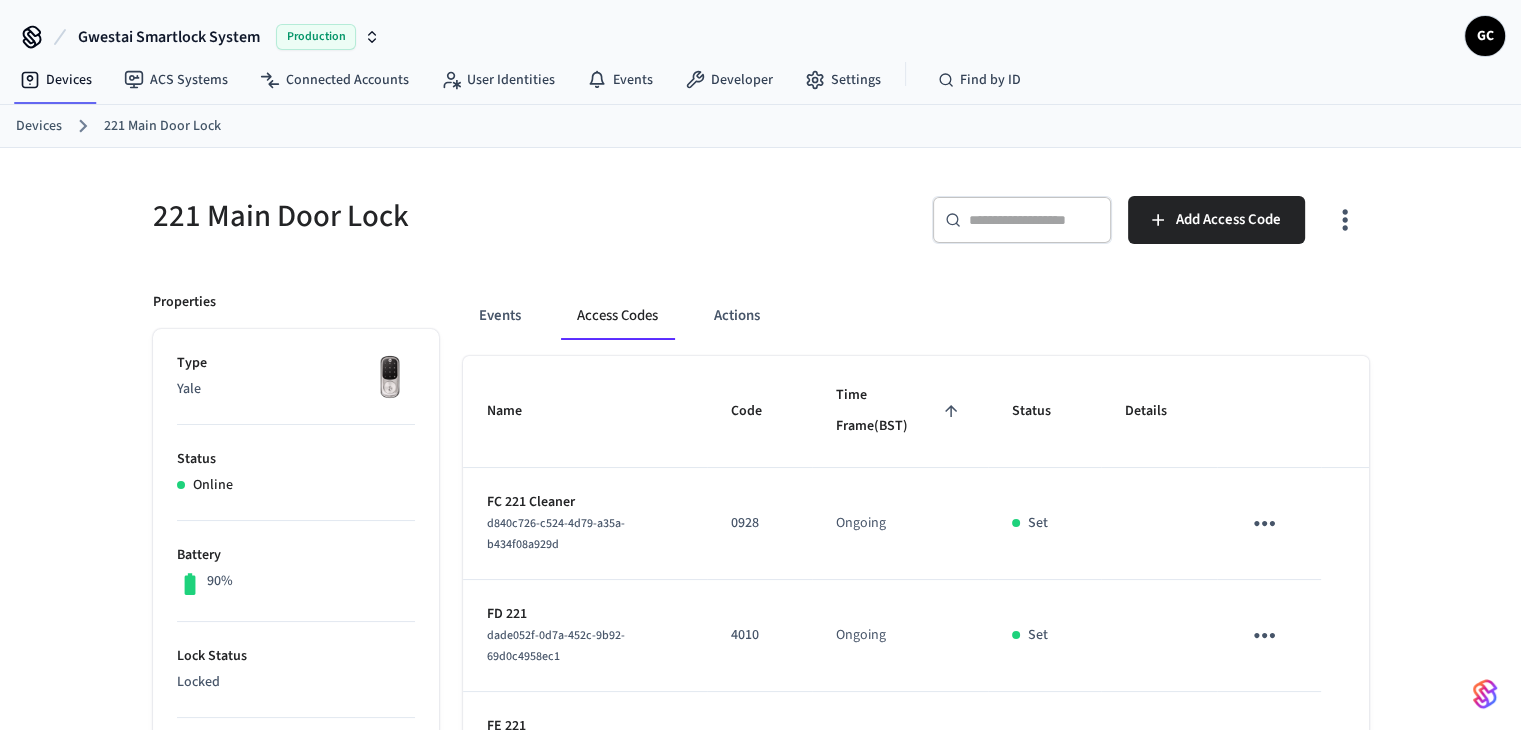 click on "Devices" at bounding box center (39, 126) 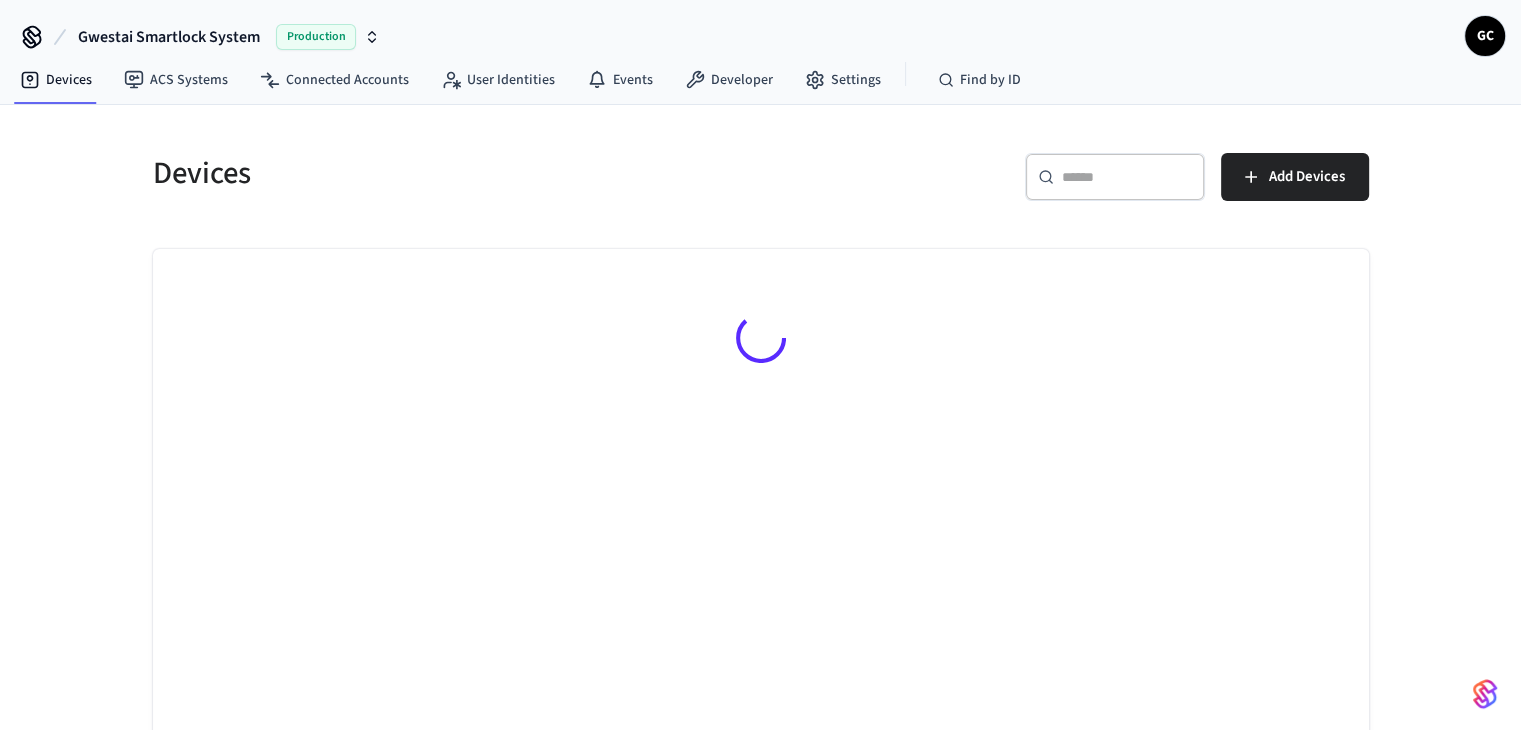 click at bounding box center (1127, 177) 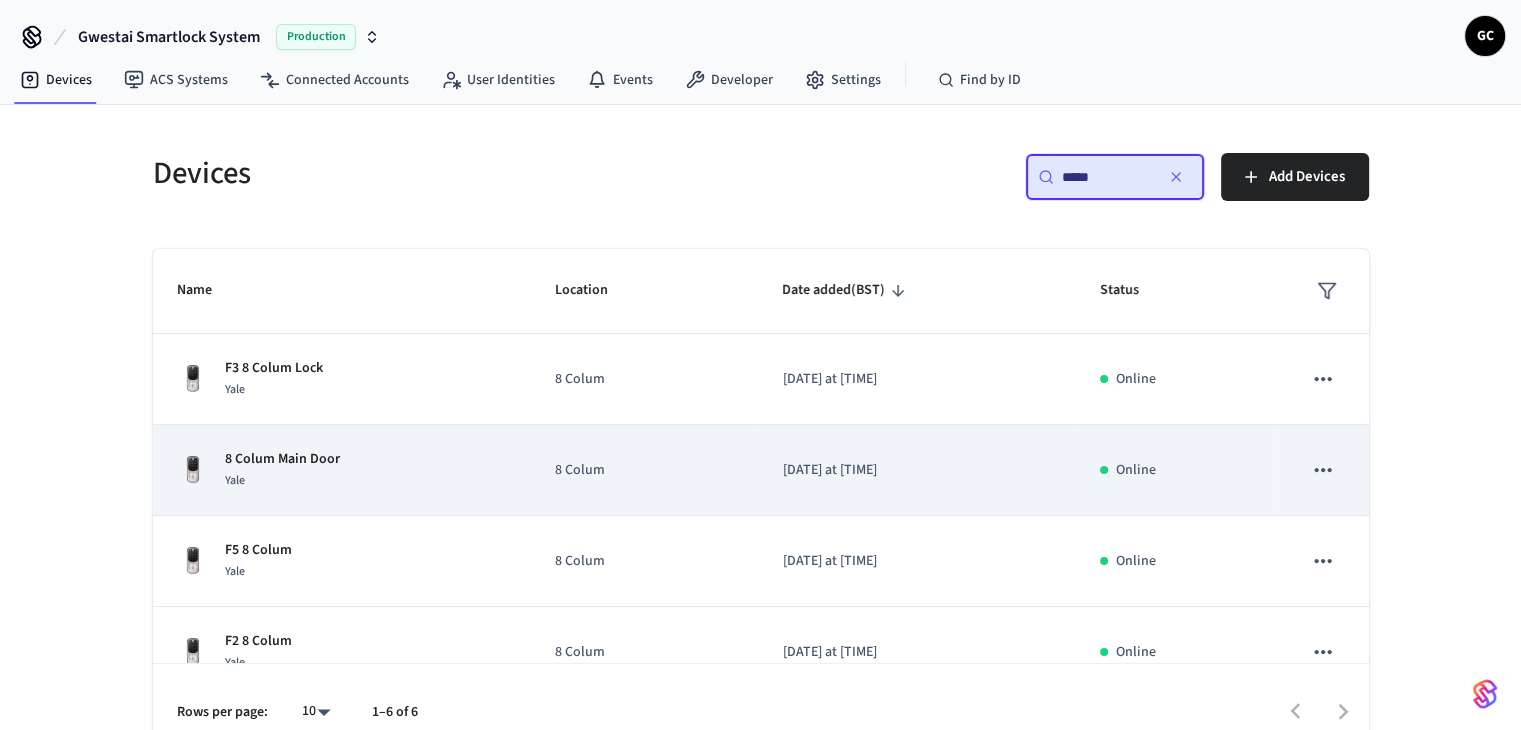 type on "*****" 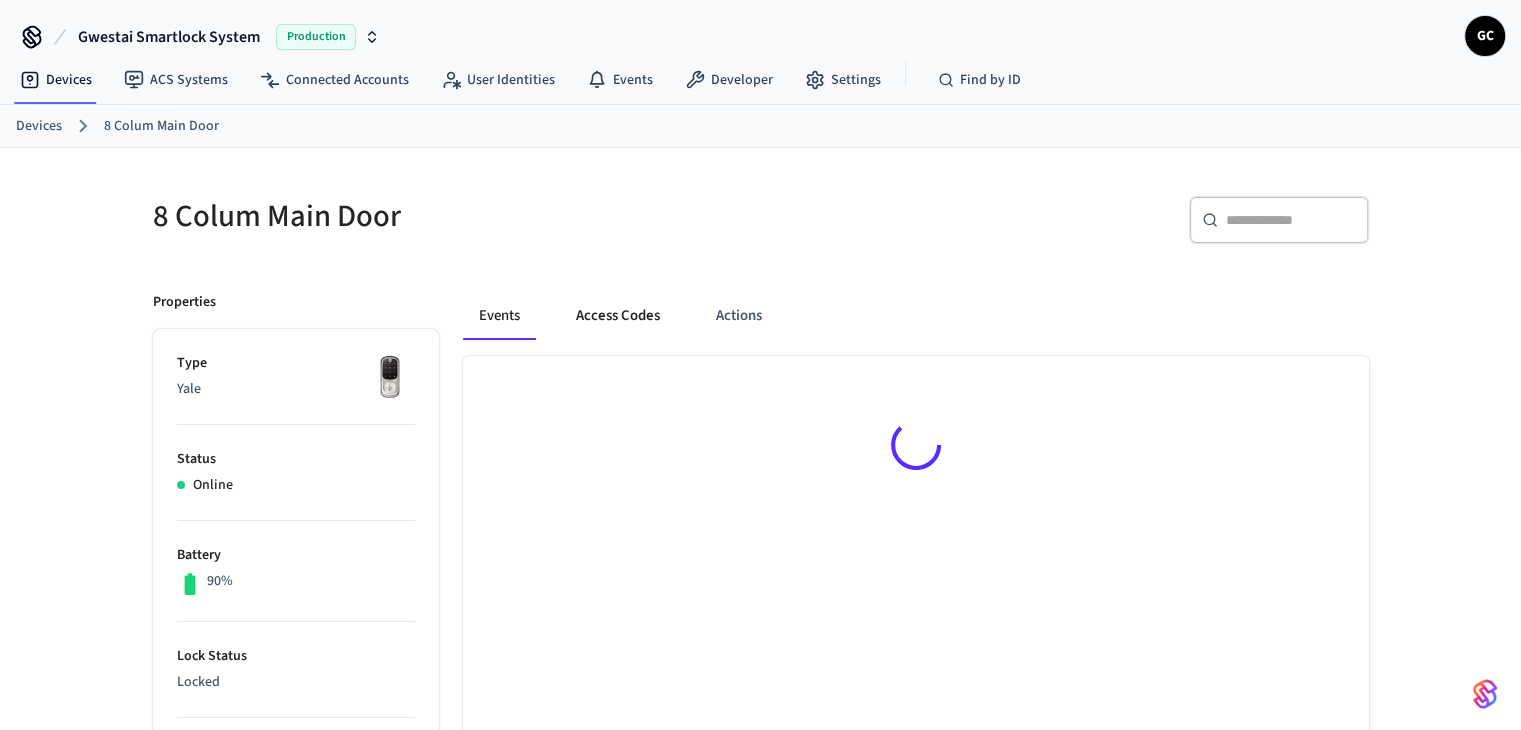 click on "Access Codes" at bounding box center [618, 316] 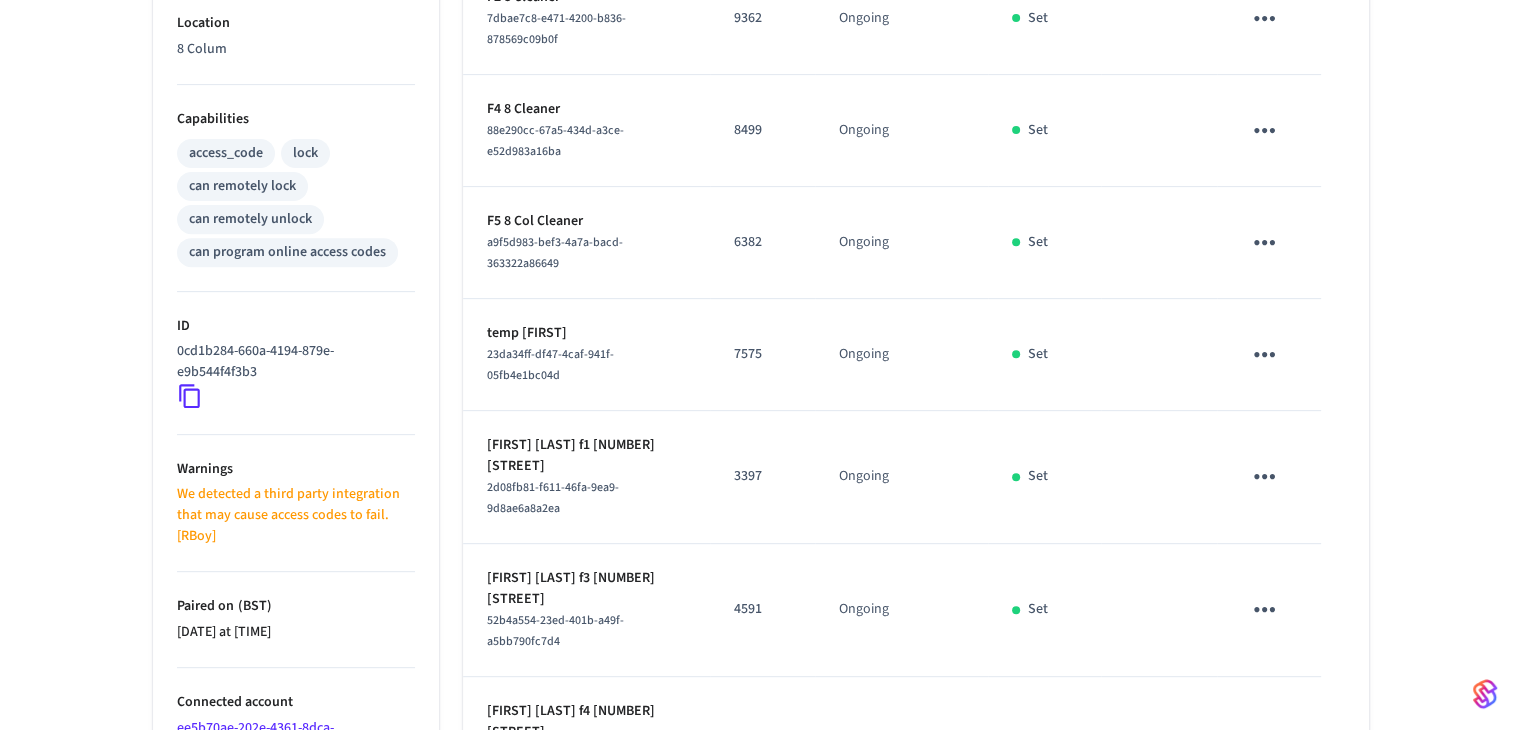 scroll, scrollTop: 900, scrollLeft: 0, axis: vertical 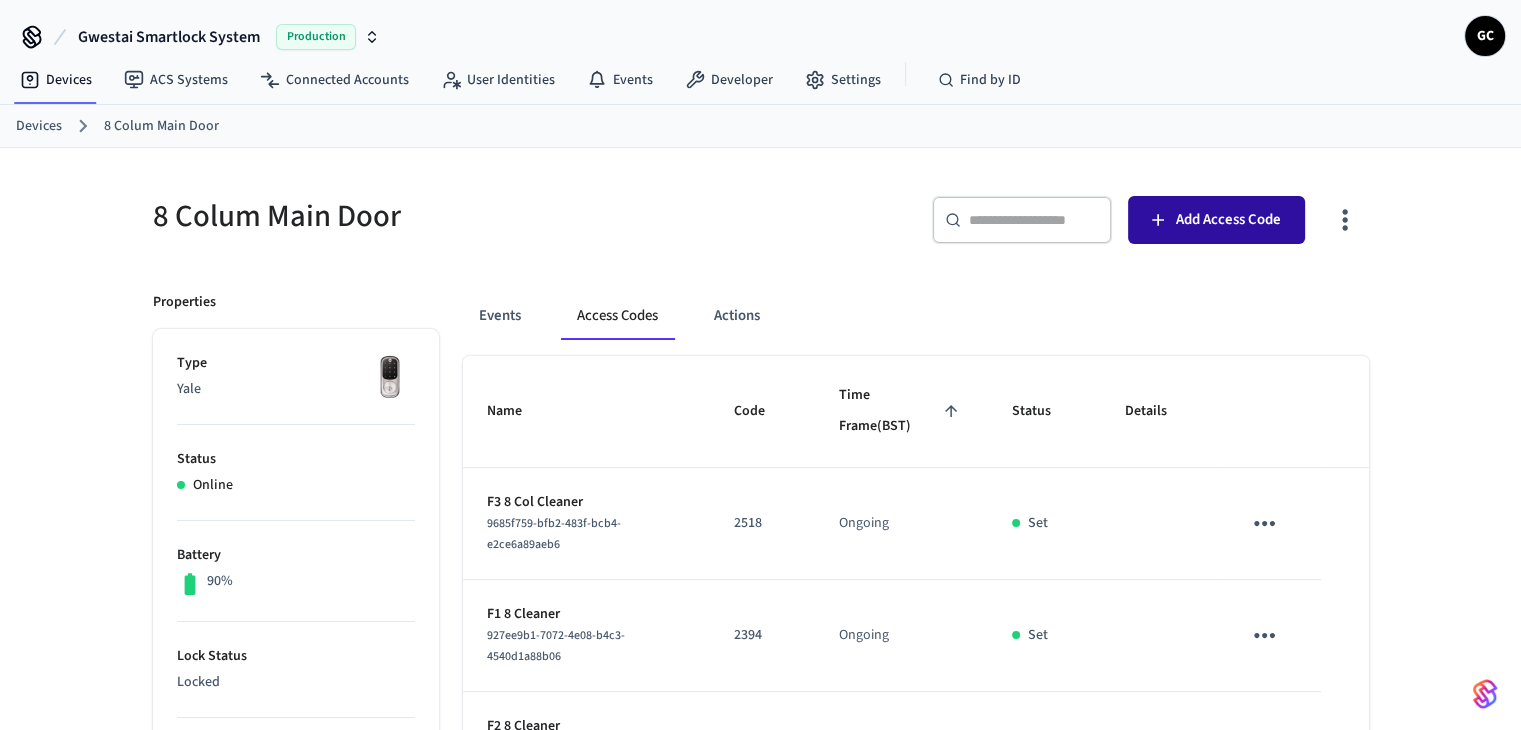 click on "Add Access Code" at bounding box center [1228, 220] 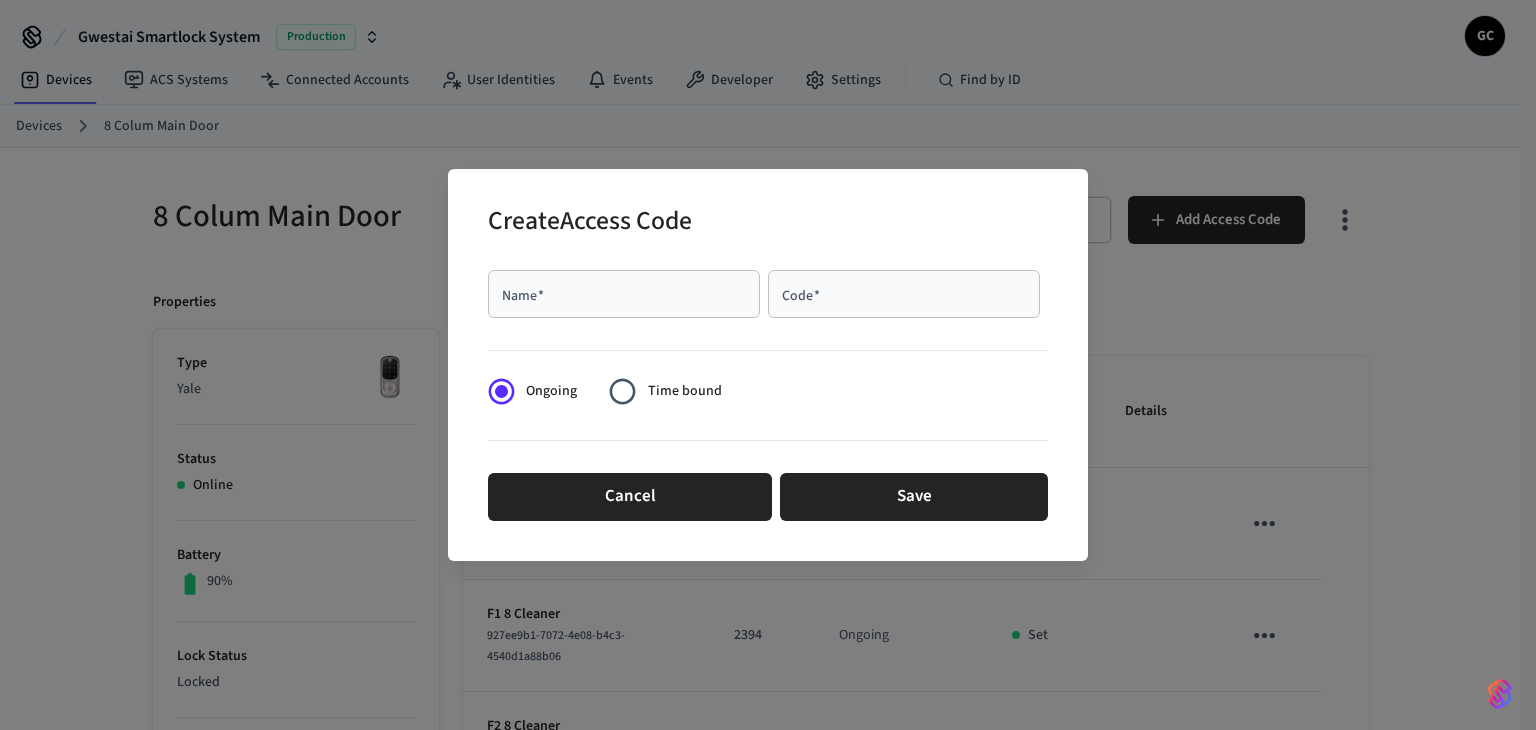 click on "Name   *" at bounding box center (624, 294) 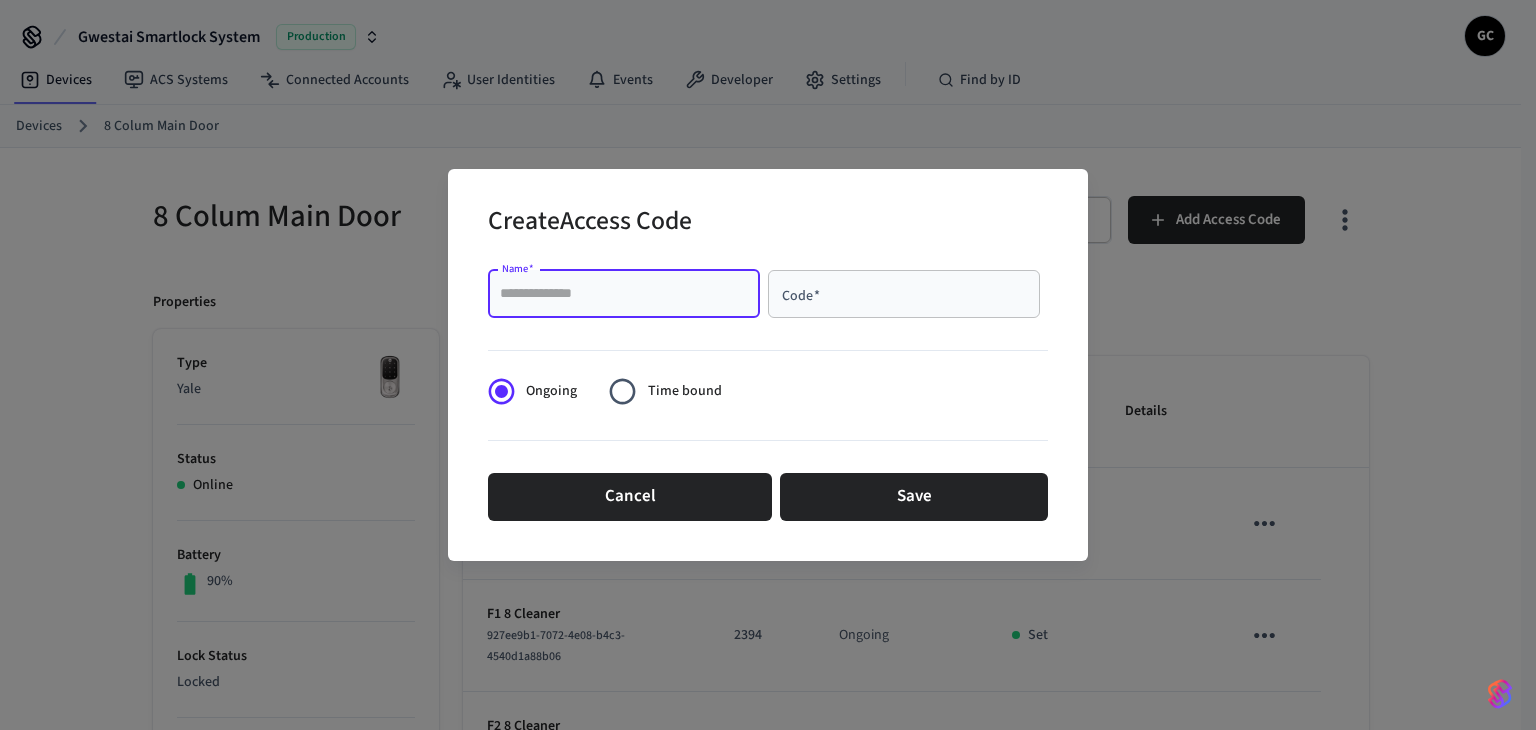 paste on "**********" 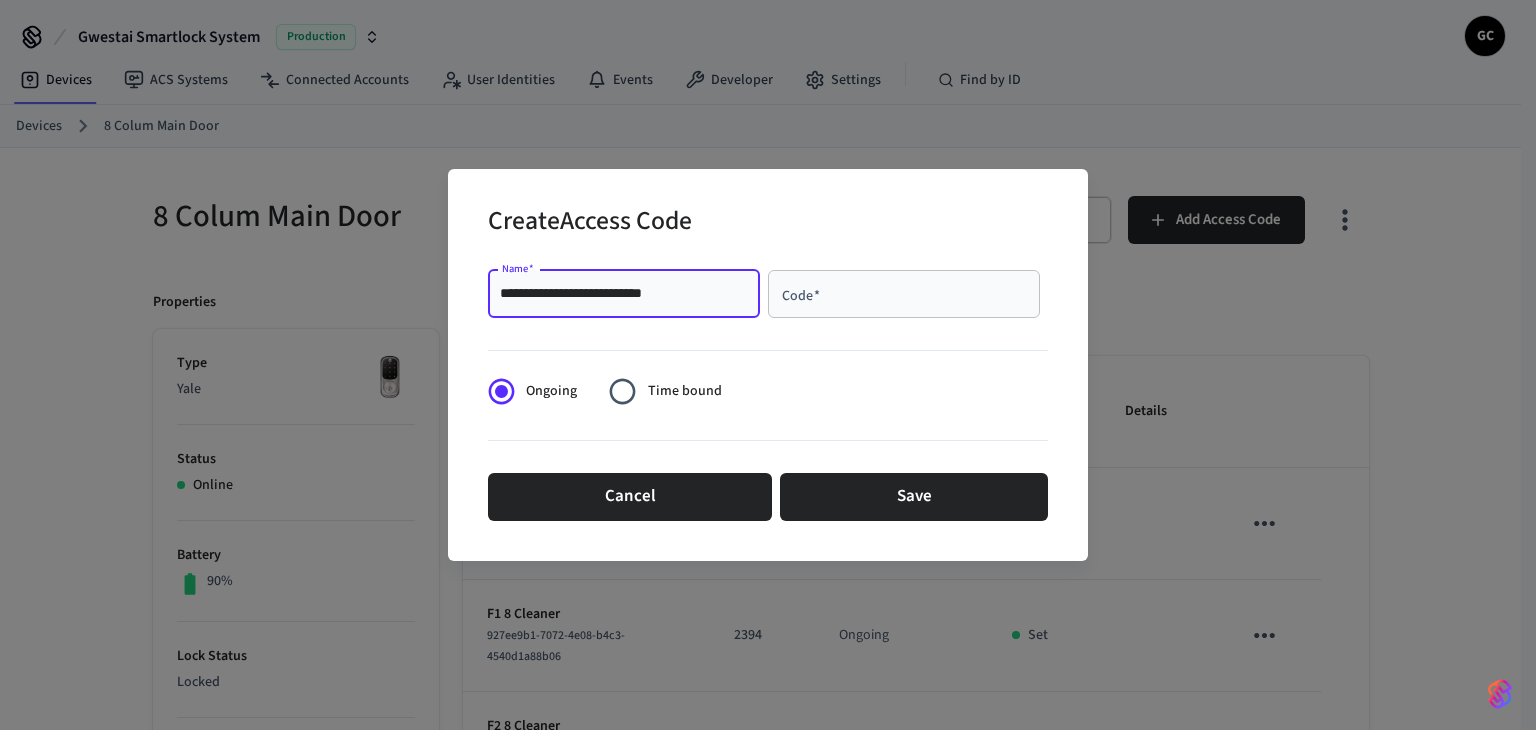 type on "**********" 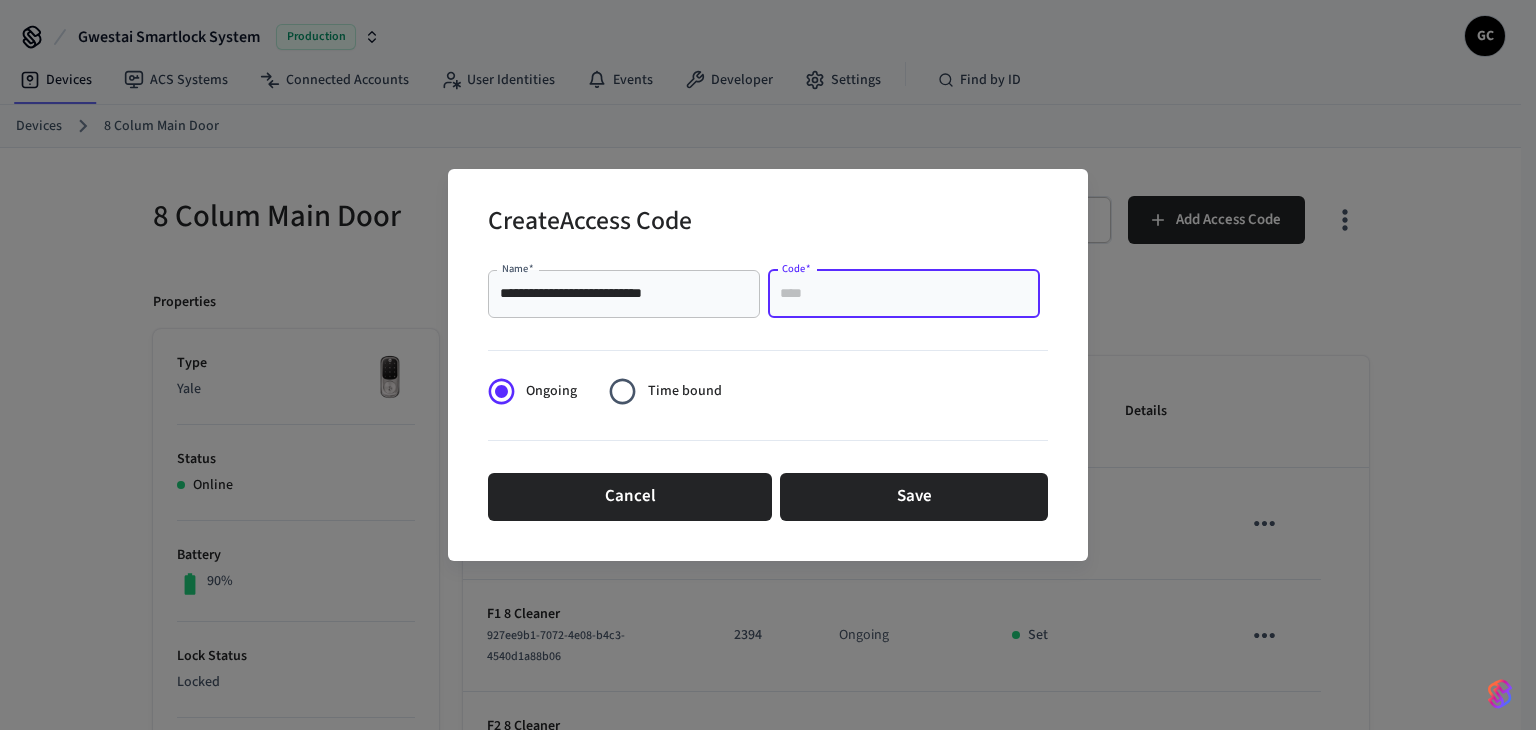 paste on "****" 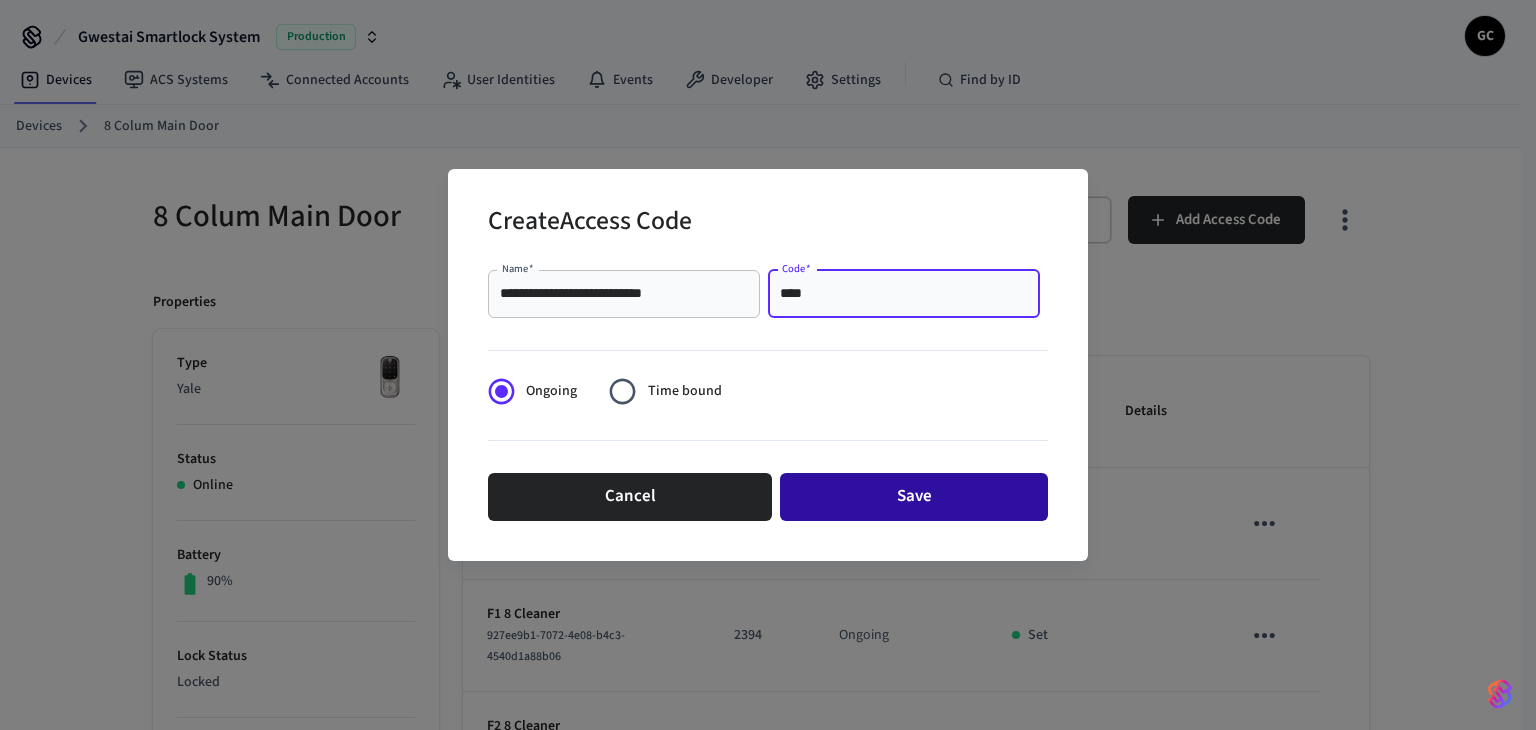 type on "****" 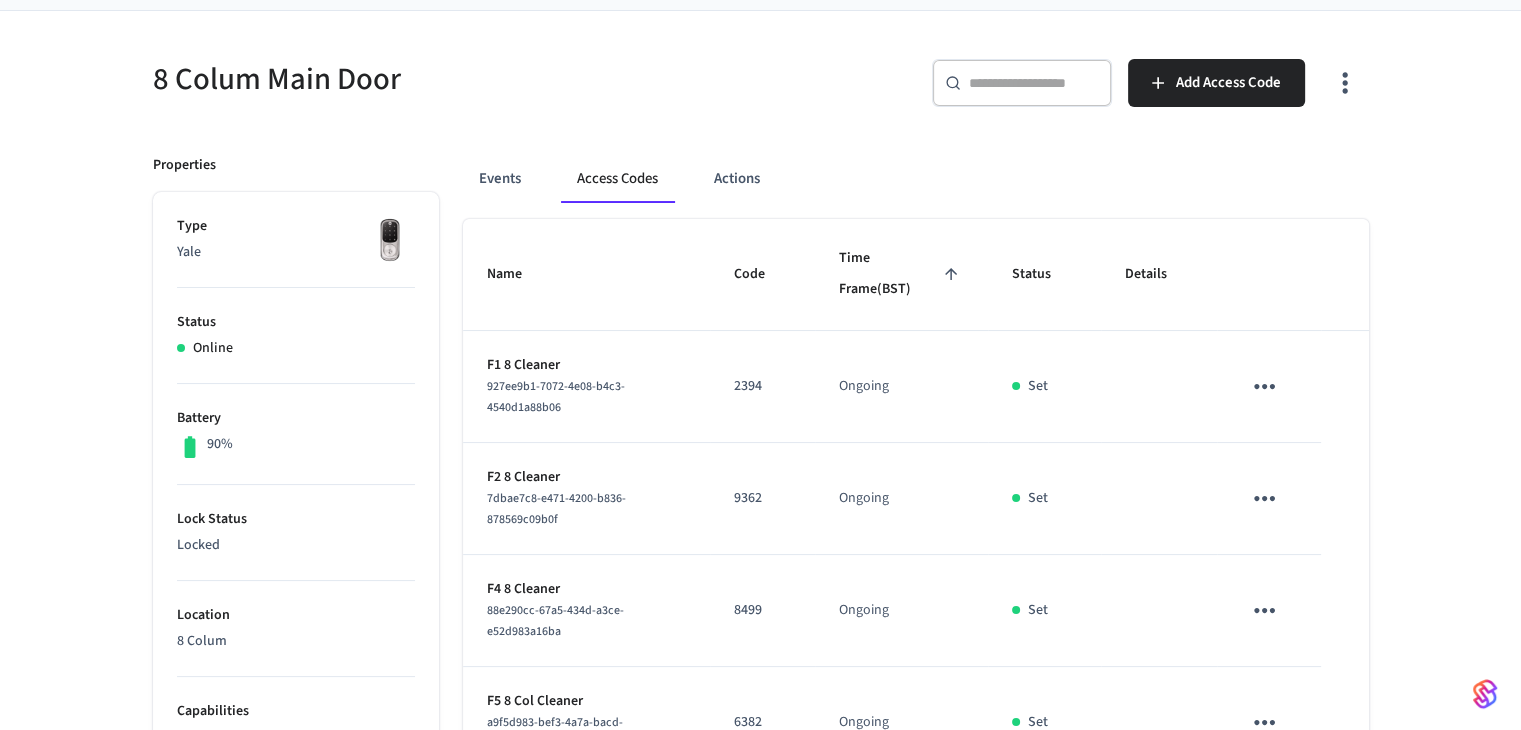 scroll, scrollTop: 400, scrollLeft: 0, axis: vertical 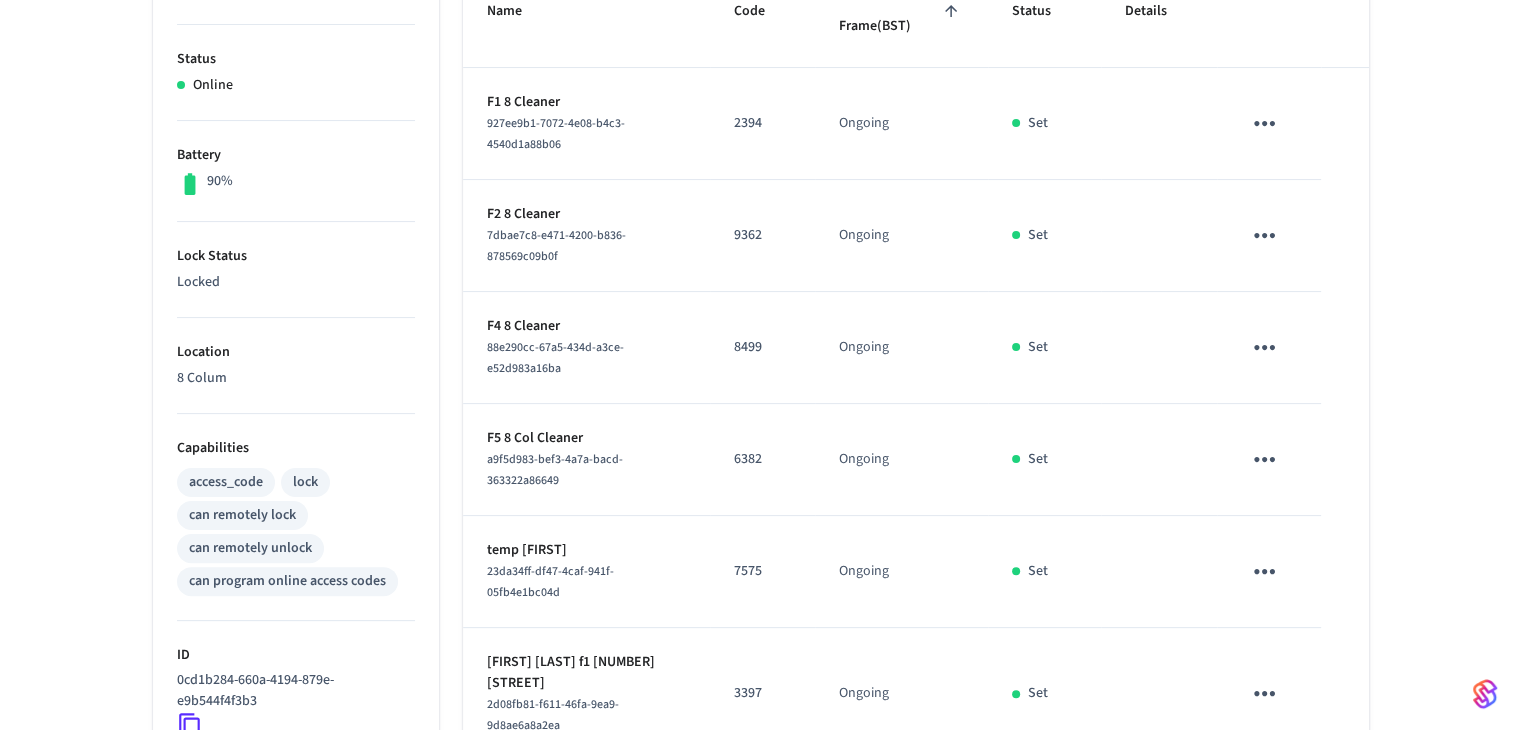 click on "9362" at bounding box center (762, 235) 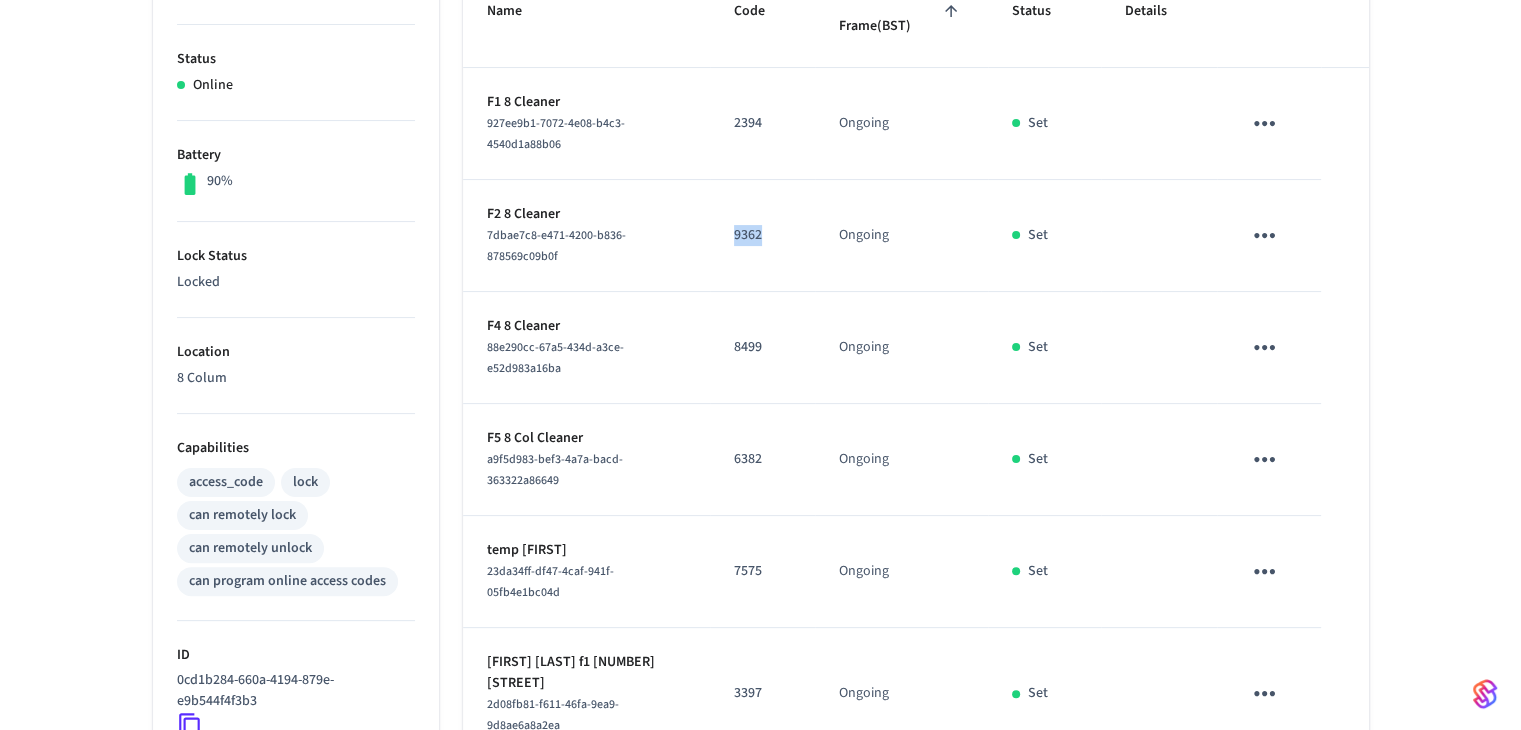 click on "9362" at bounding box center [762, 235] 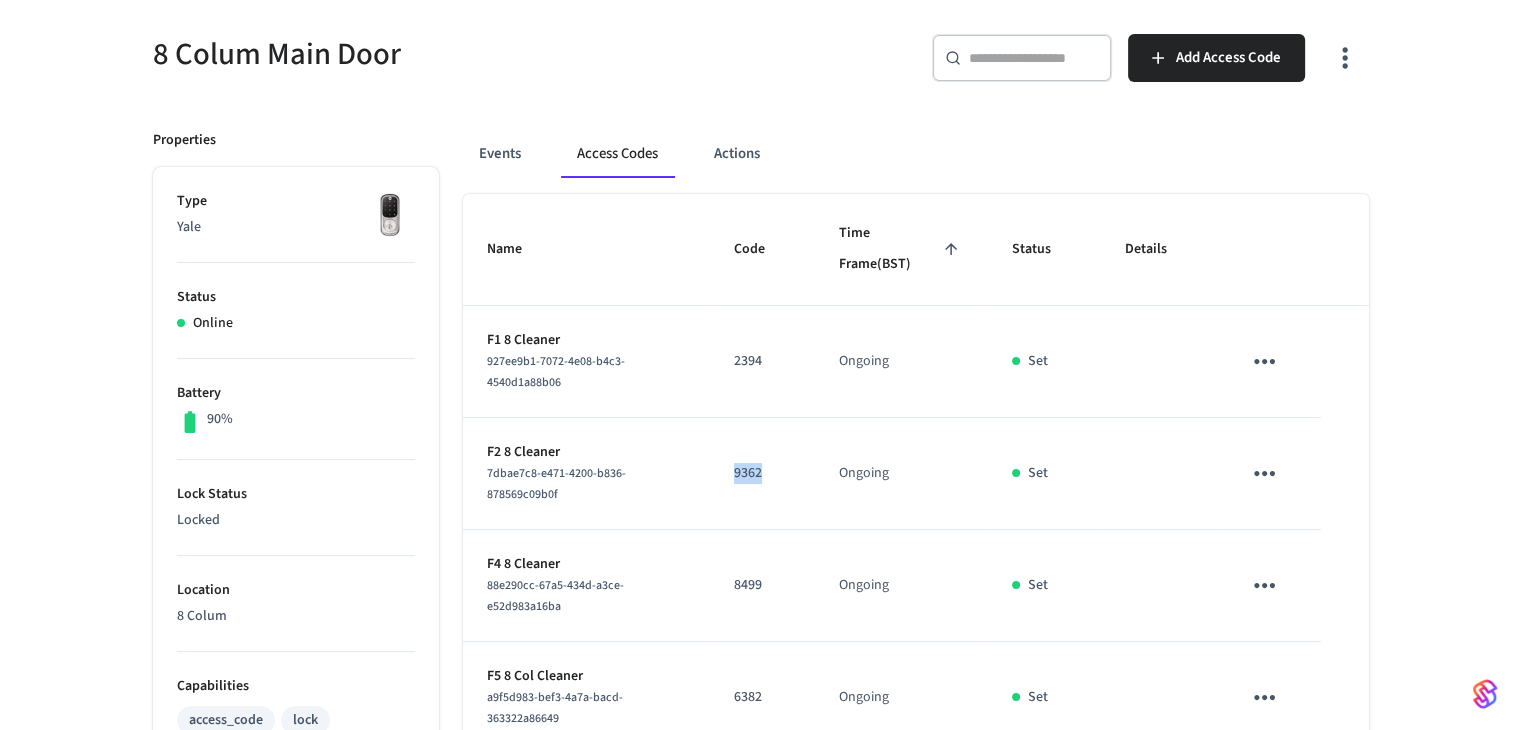 scroll, scrollTop: 0, scrollLeft: 0, axis: both 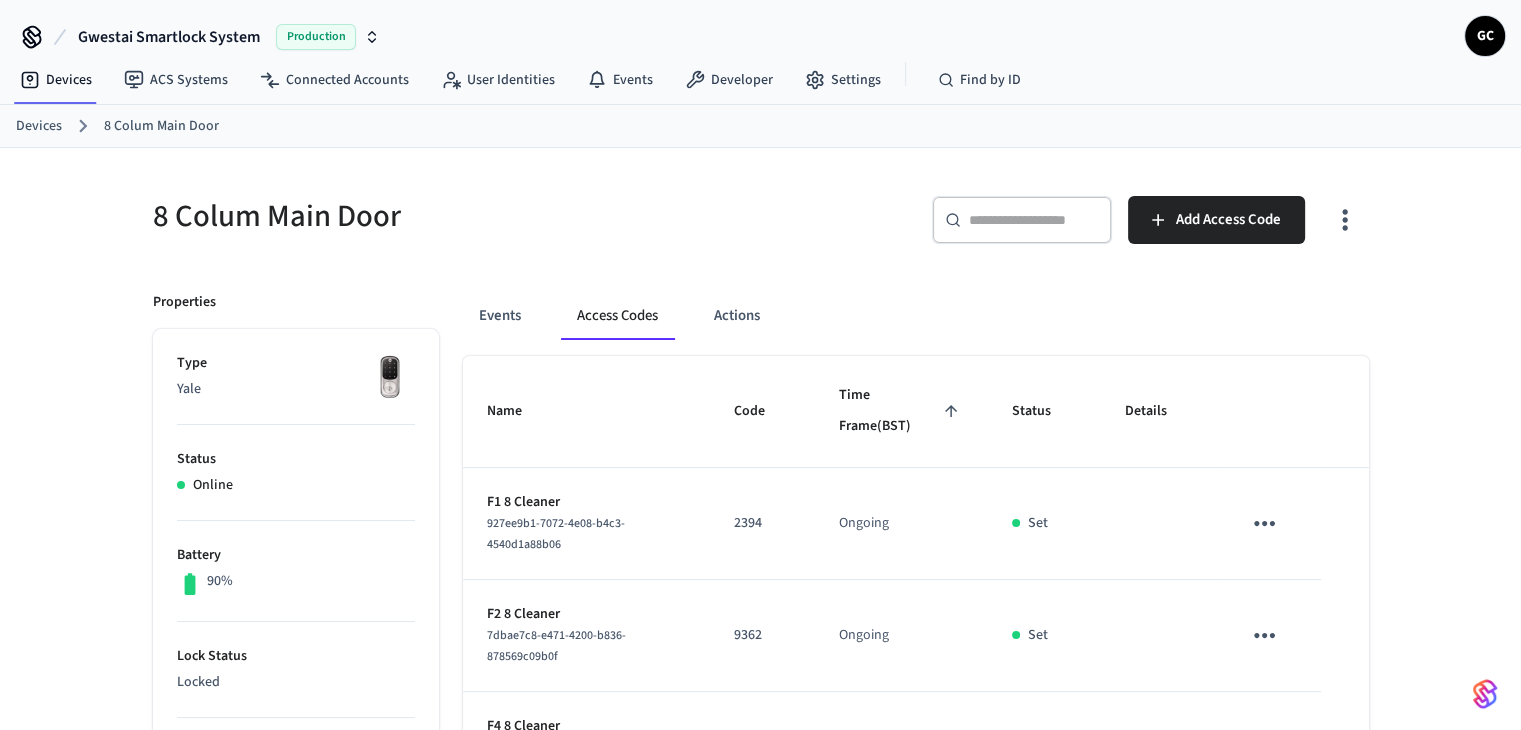 click on "Devices" at bounding box center [39, 126] 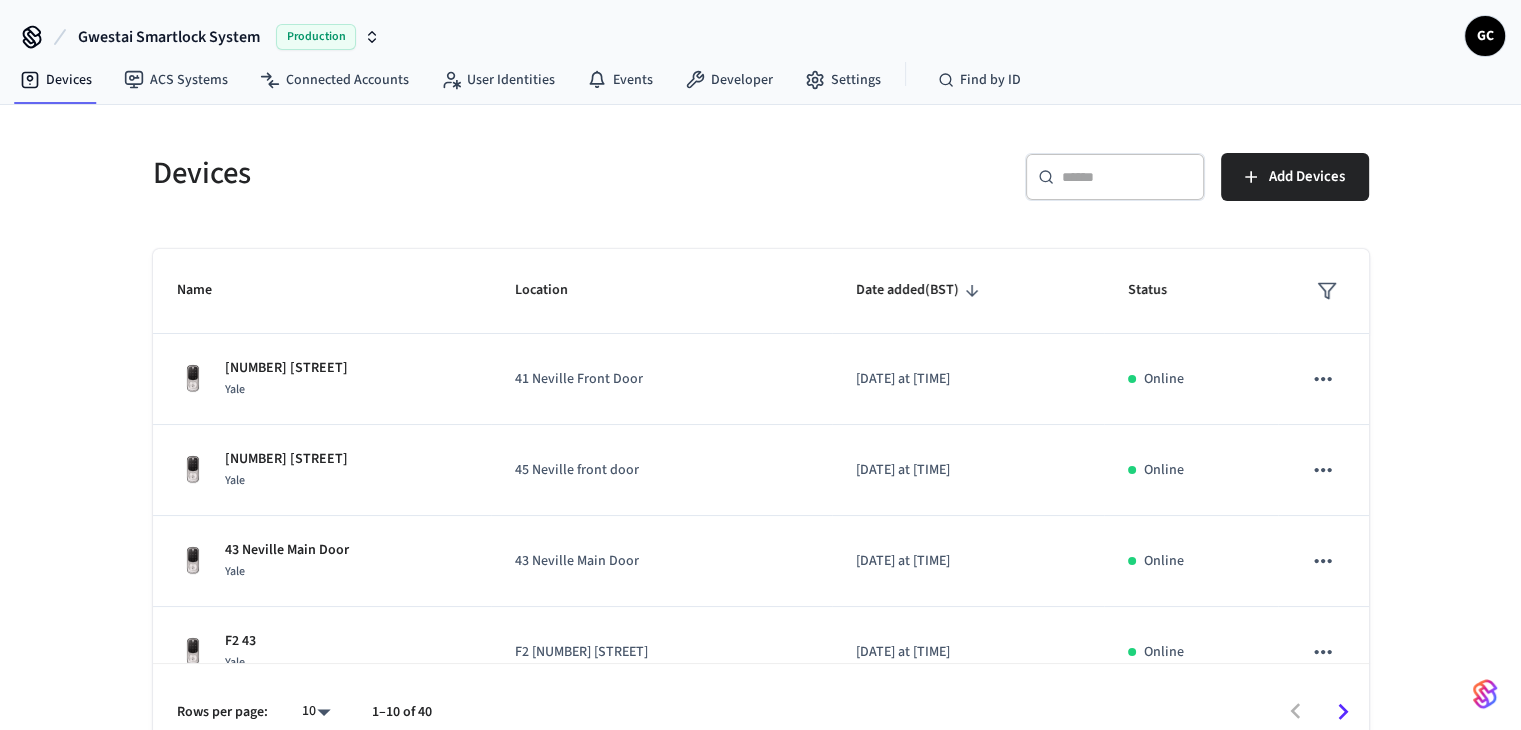 click on "​ ​" at bounding box center (1115, 177) 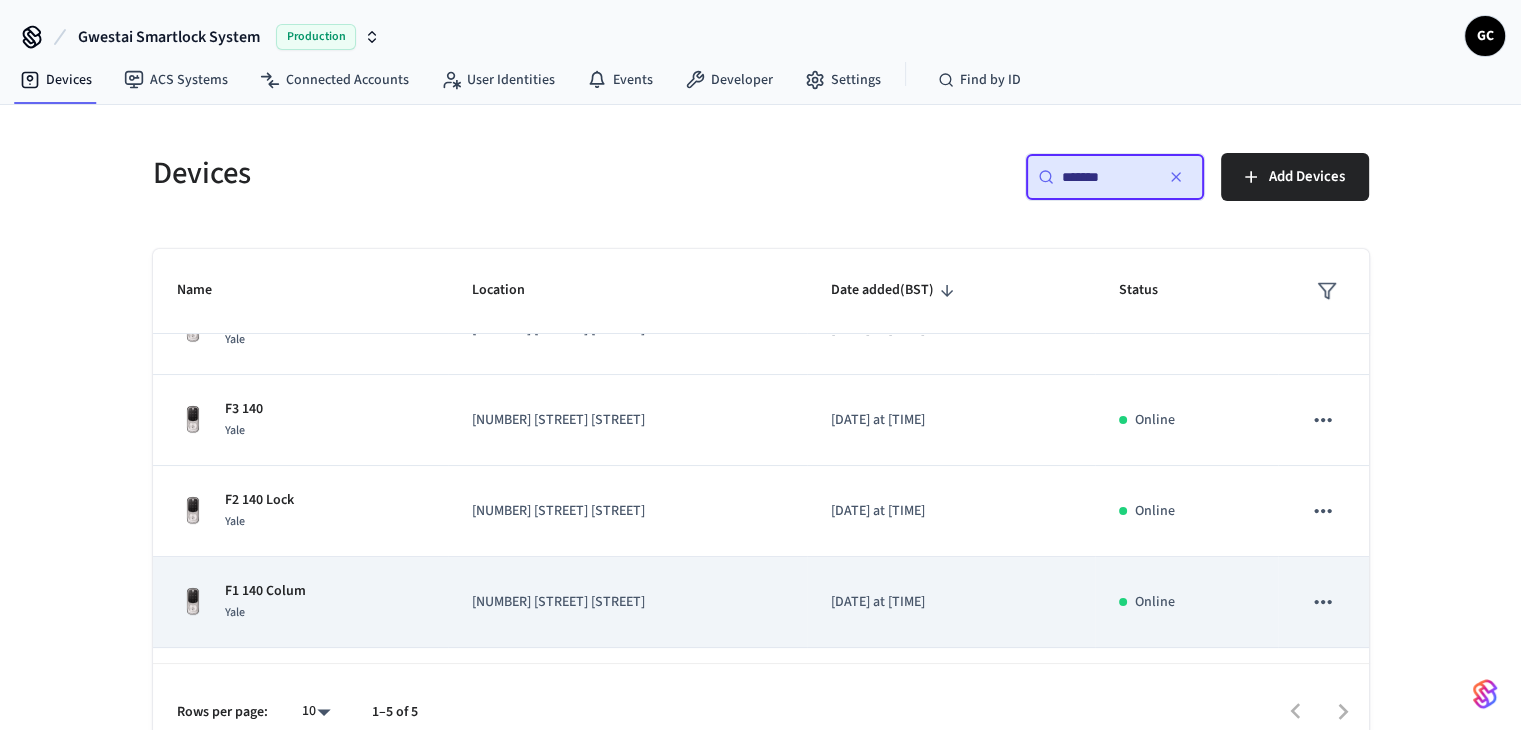 scroll, scrollTop: 125, scrollLeft: 0, axis: vertical 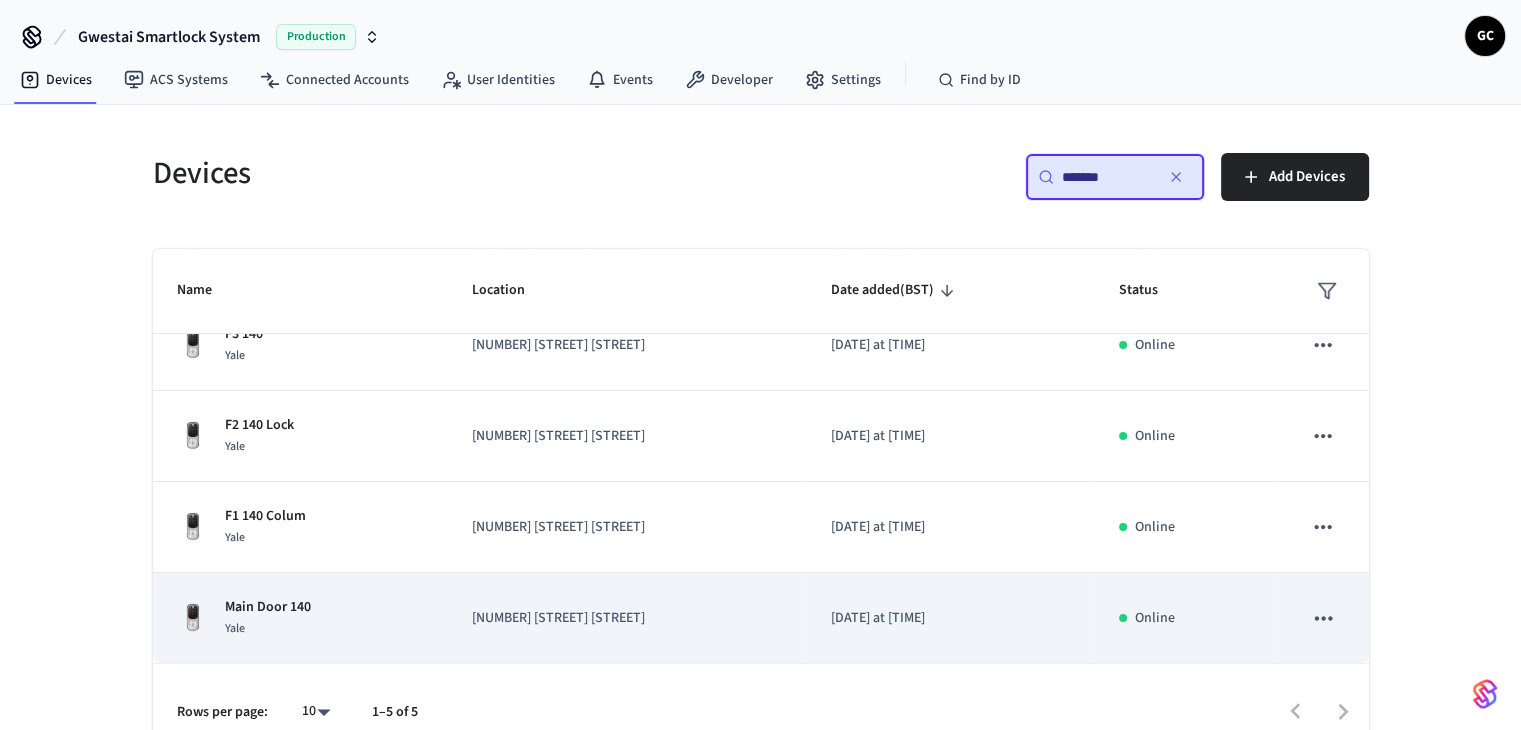 type on "*******" 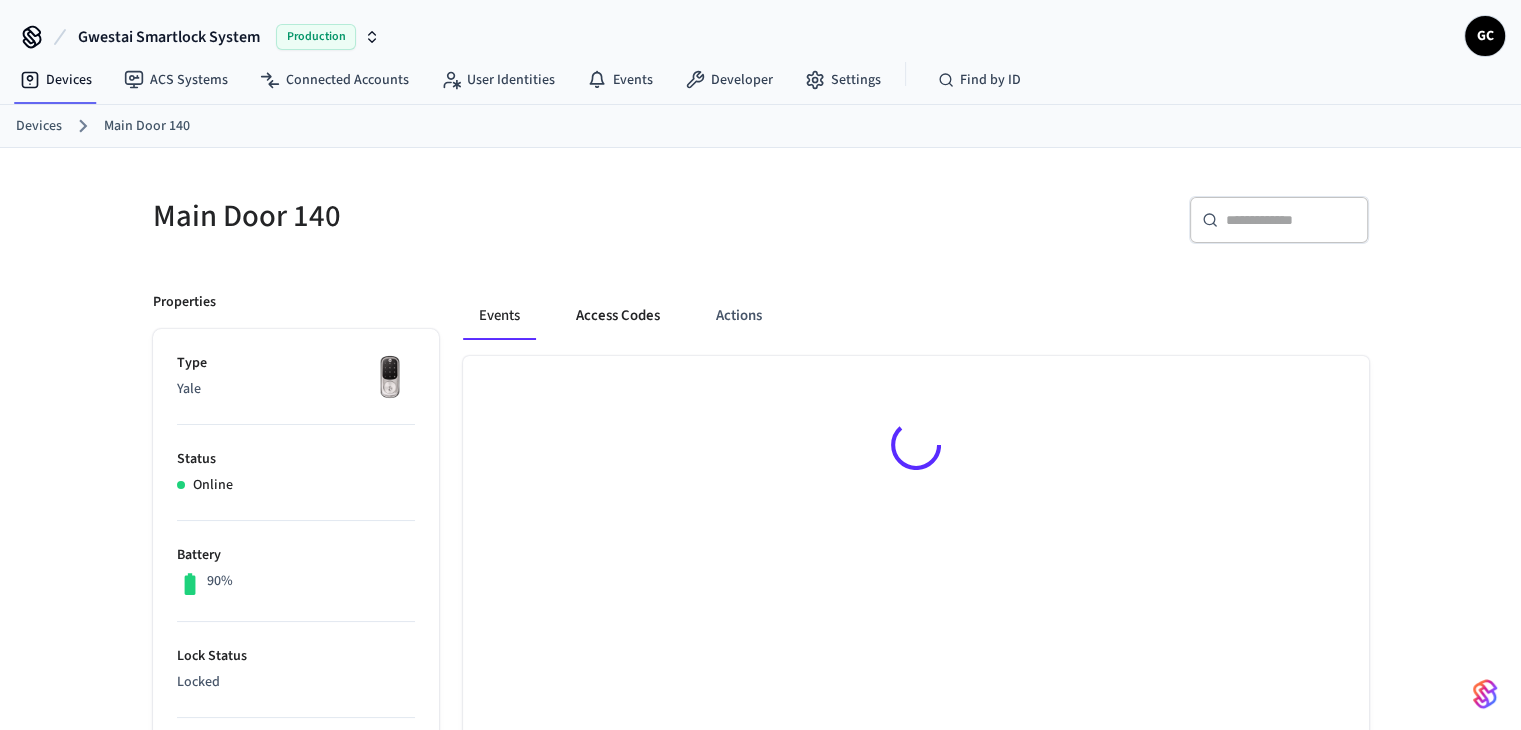 click on "Access Codes" at bounding box center [618, 316] 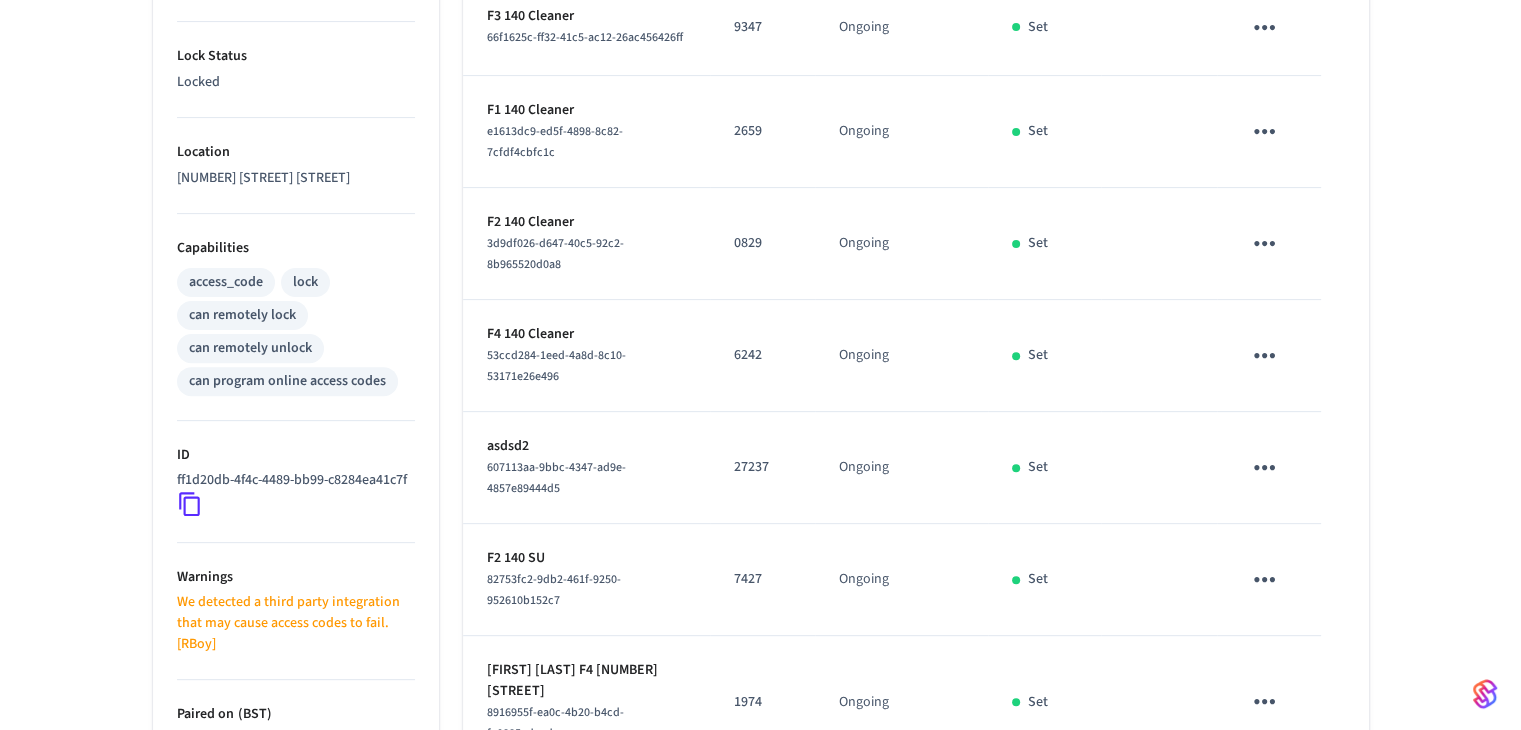 scroll, scrollTop: 920, scrollLeft: 0, axis: vertical 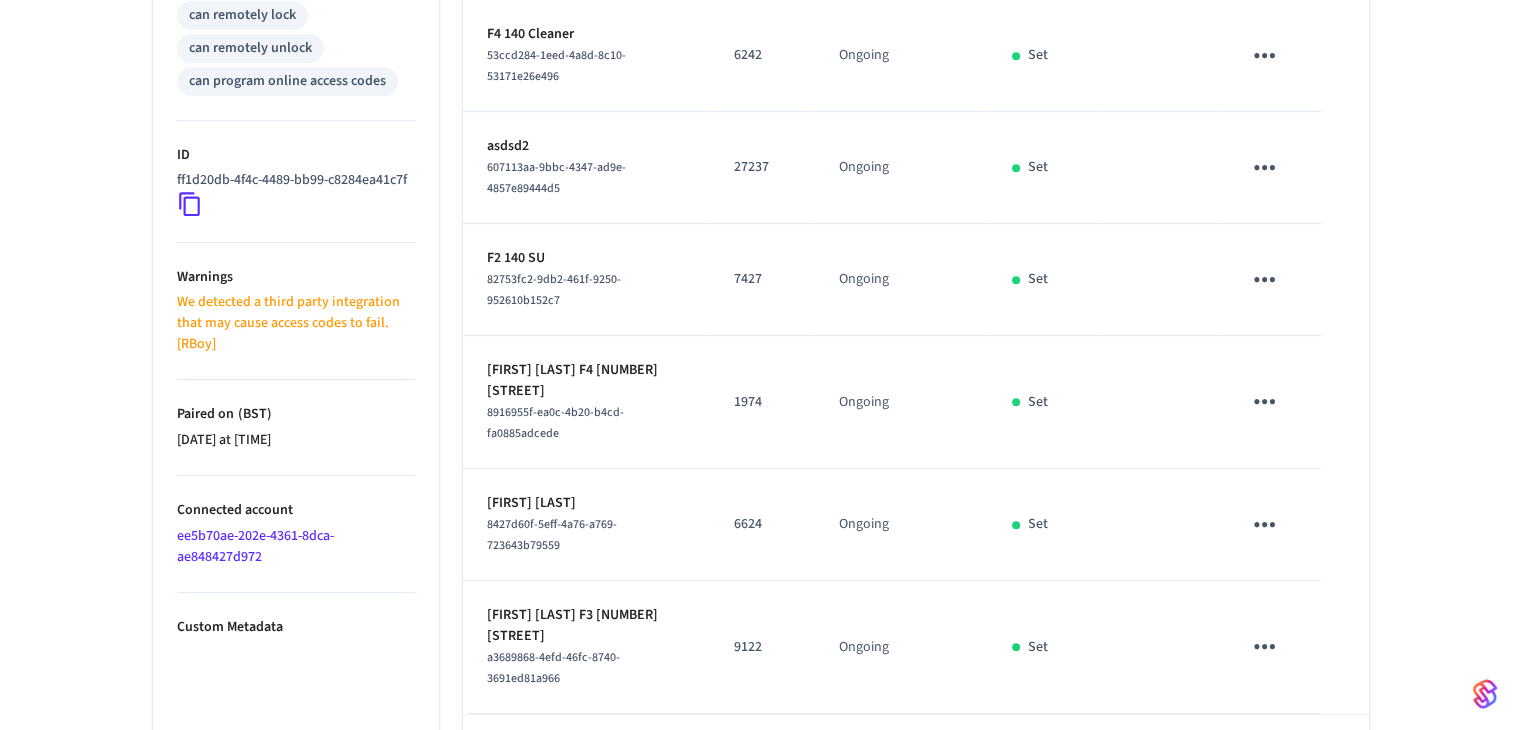 click 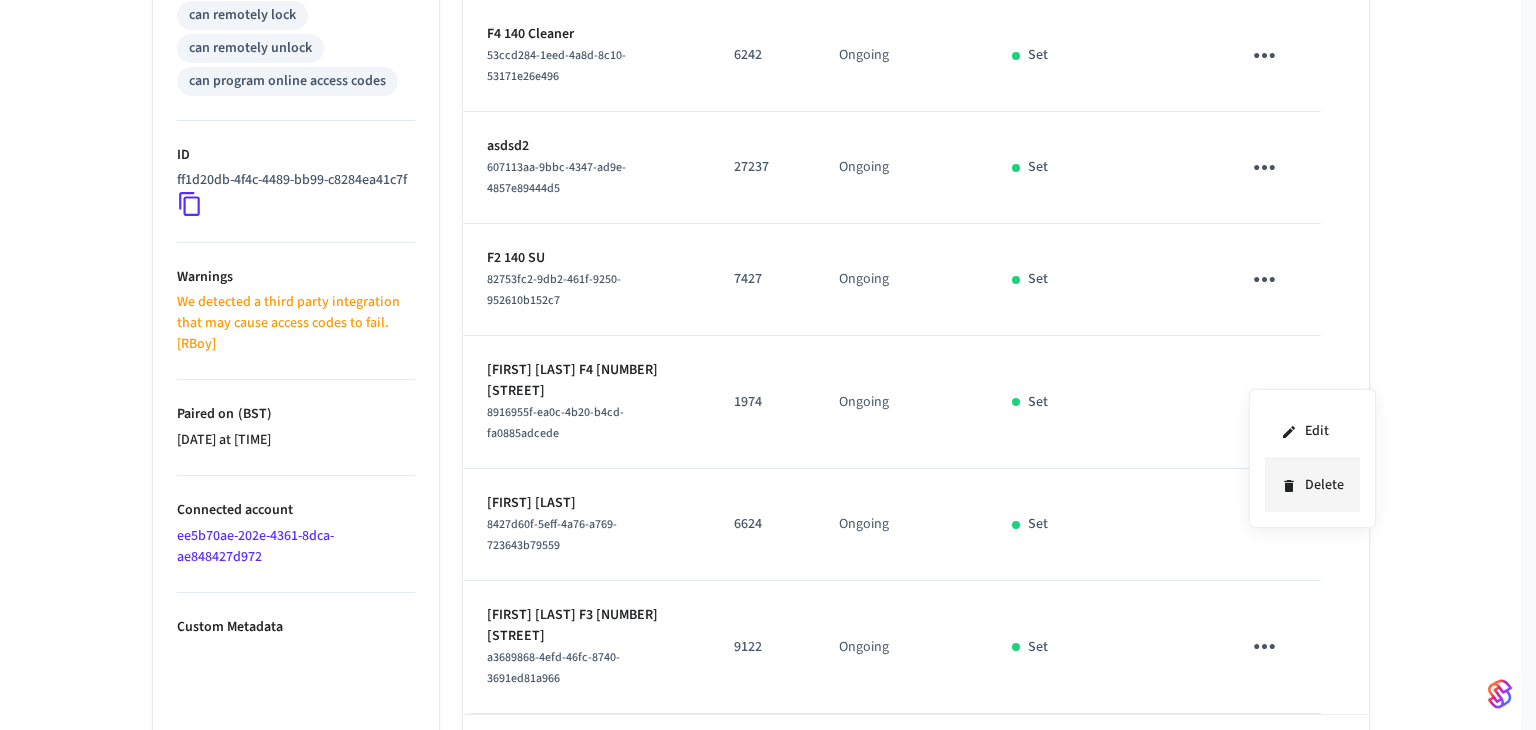 click 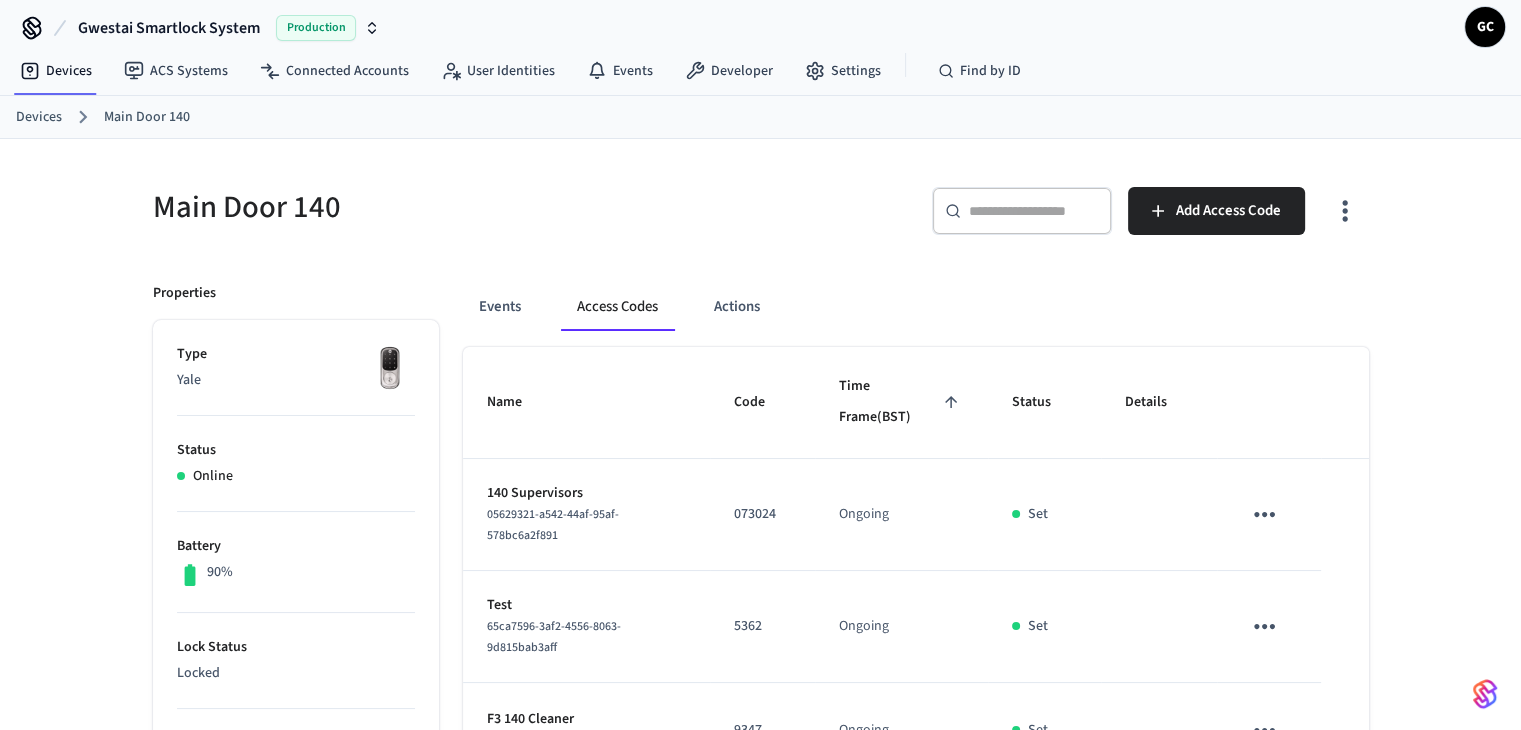 scroll, scrollTop: 0, scrollLeft: 0, axis: both 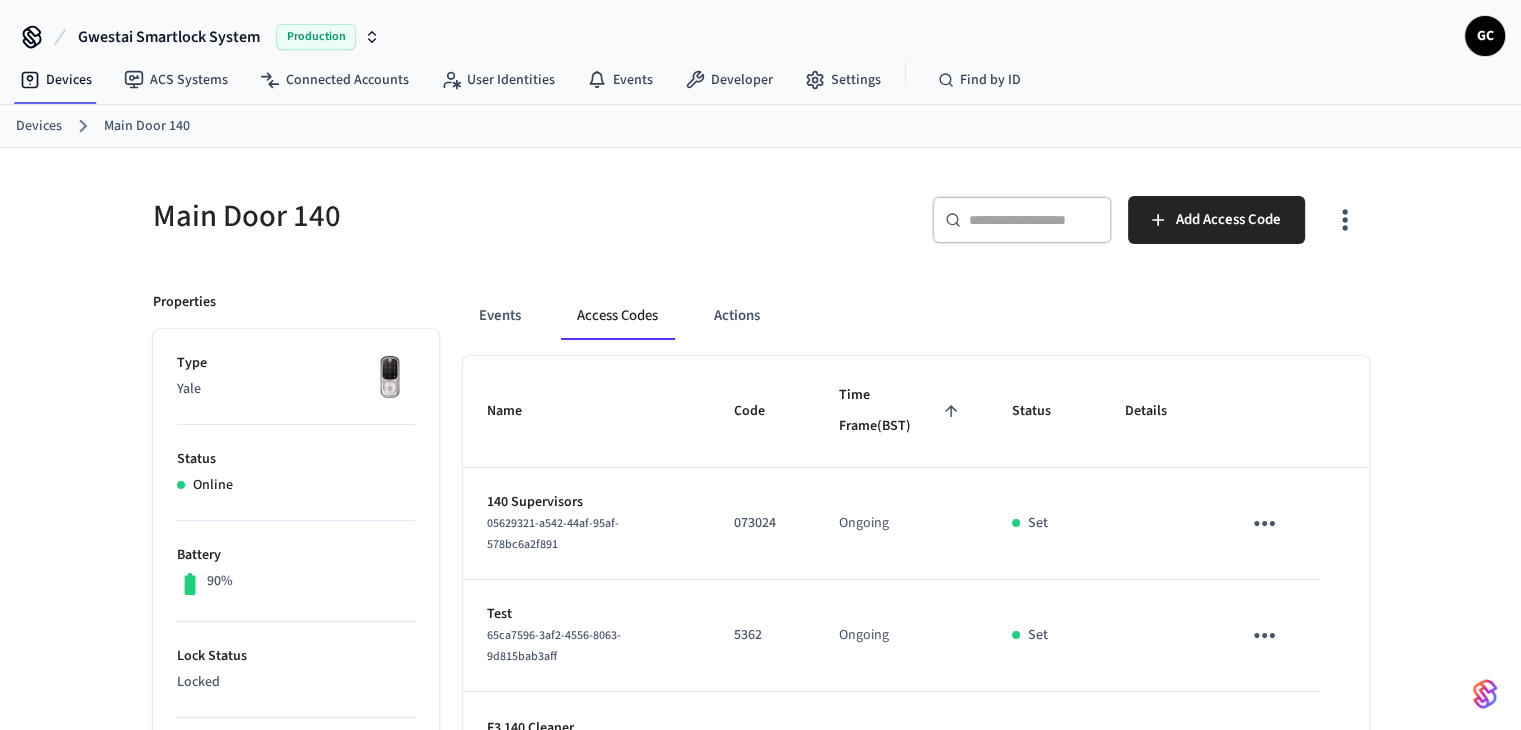 click on "​ ​" at bounding box center [1022, 220] 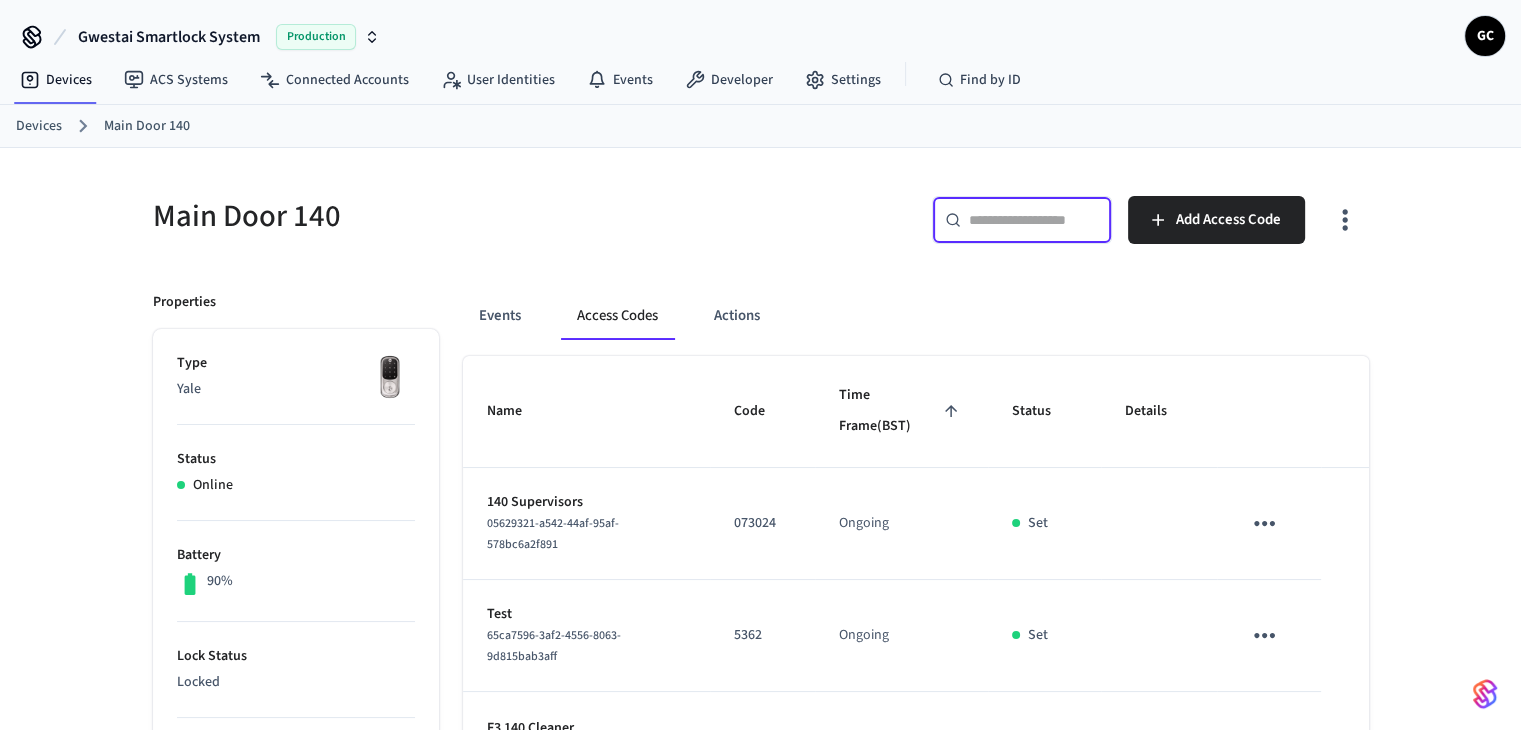 click at bounding box center (1034, 220) 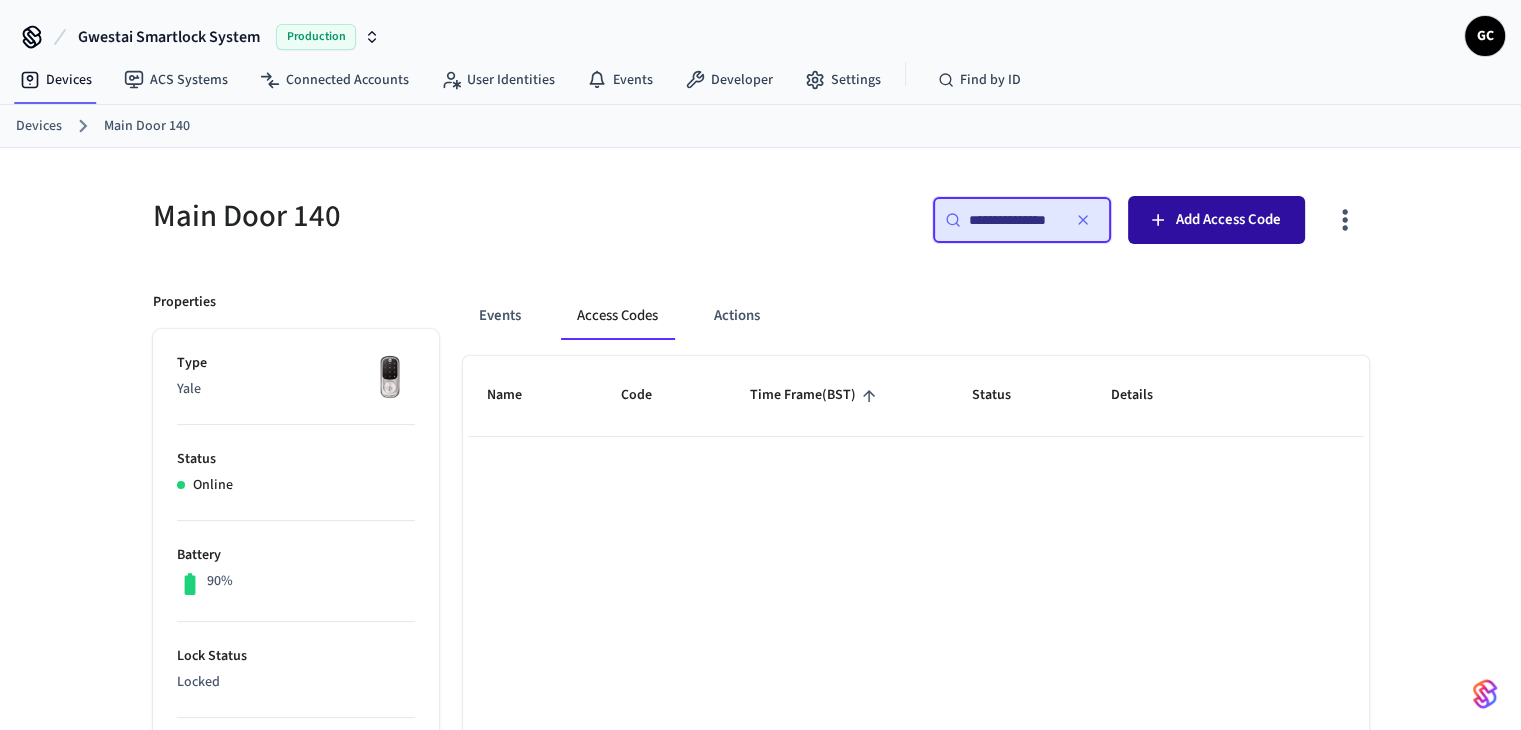 type 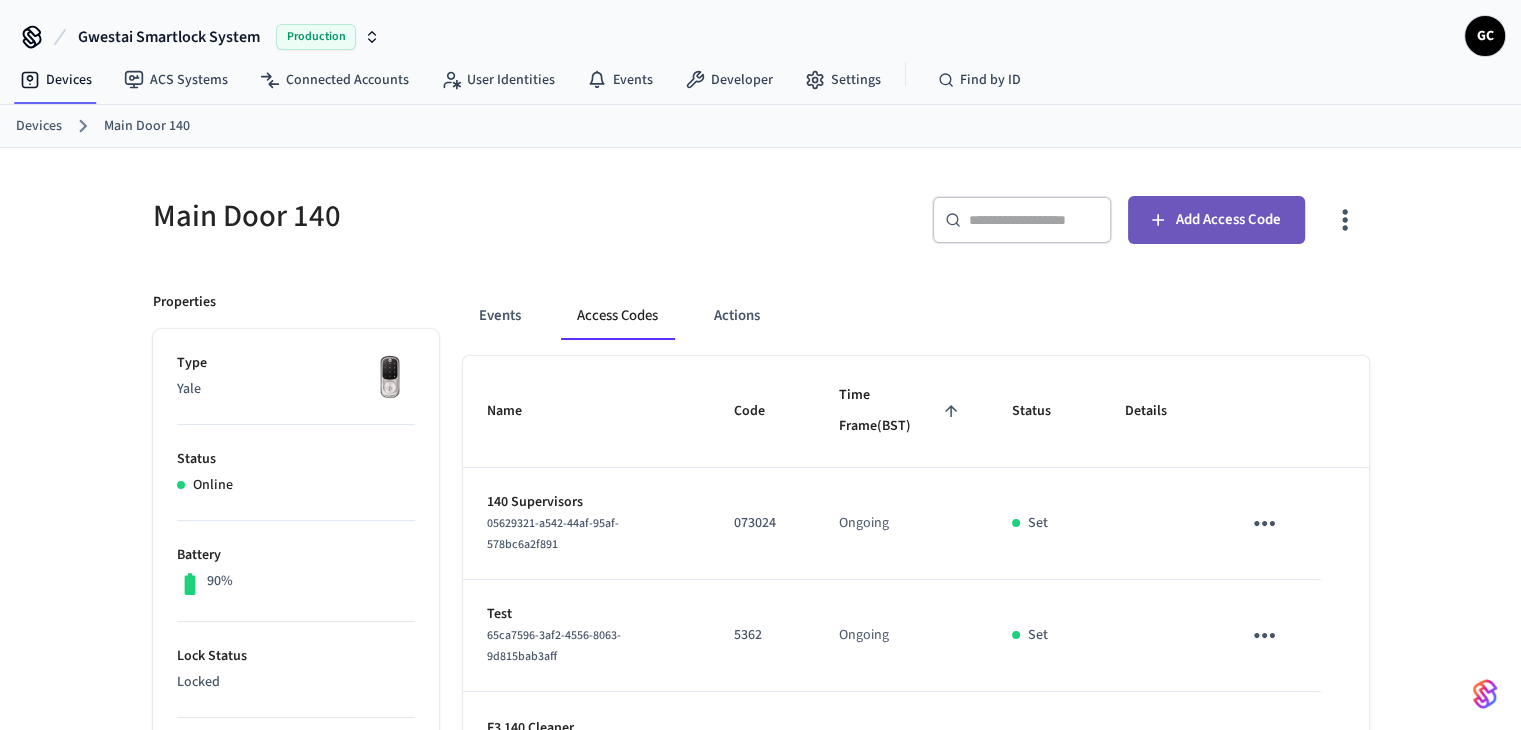click on "Add Access Code" at bounding box center [1228, 220] 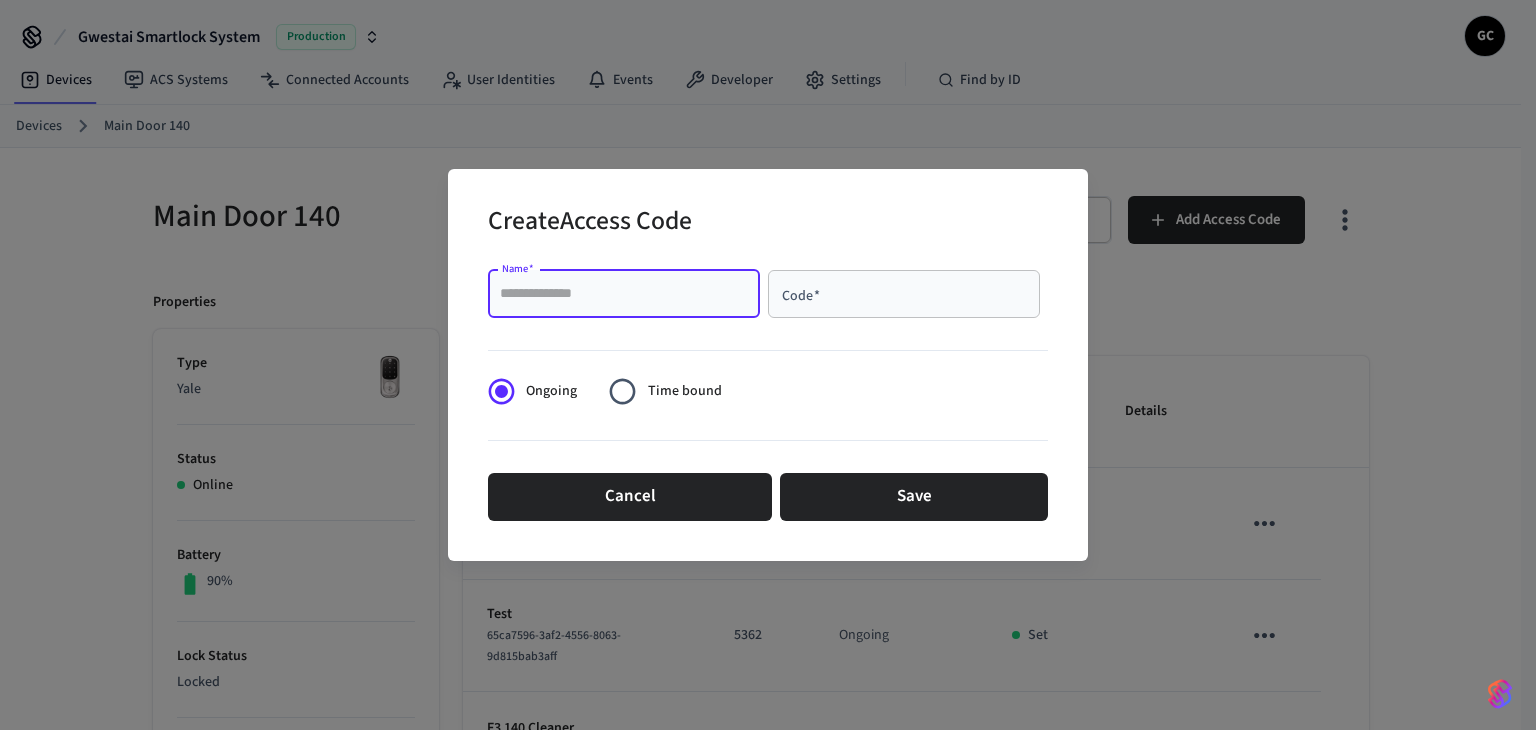 click on "Name   *" at bounding box center (624, 294) 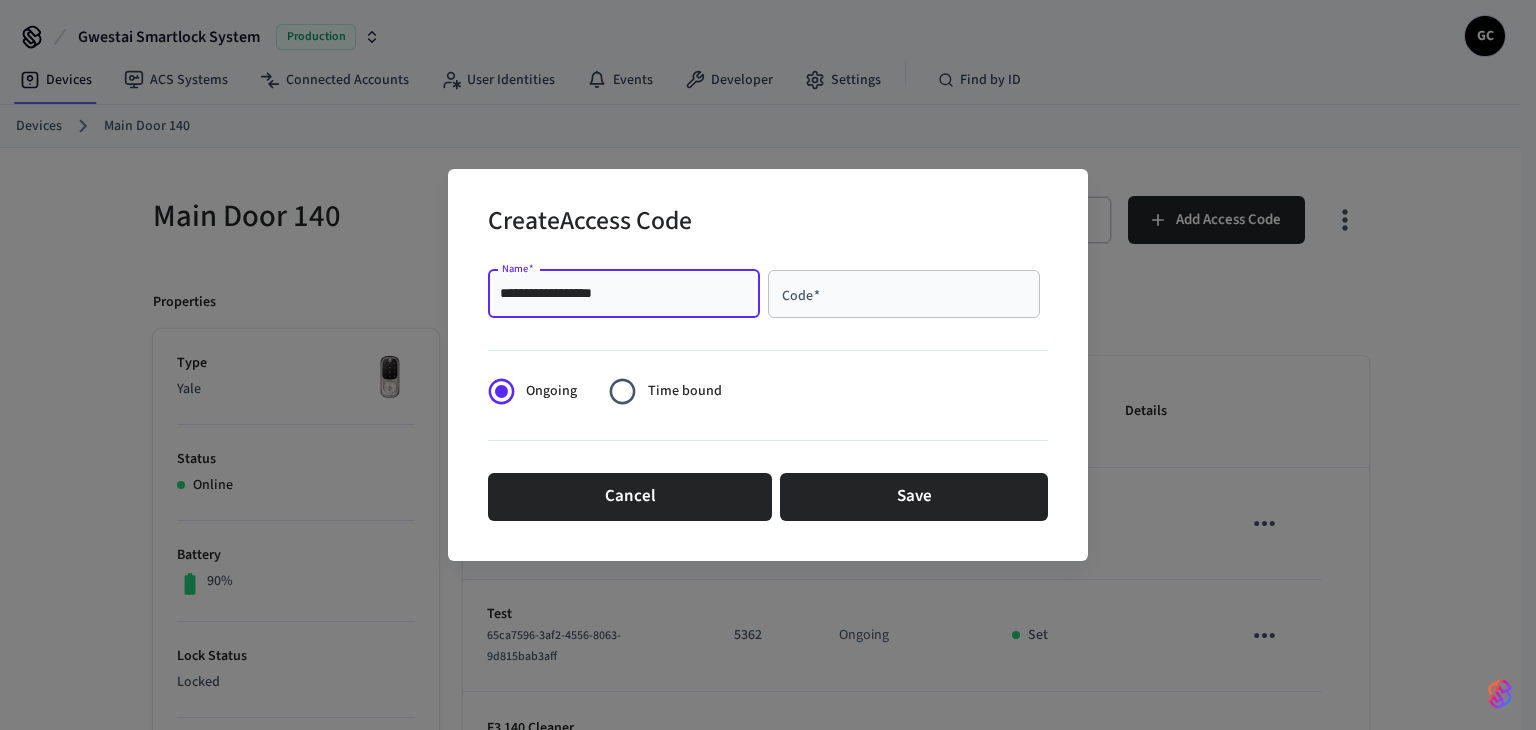 type on "**********" 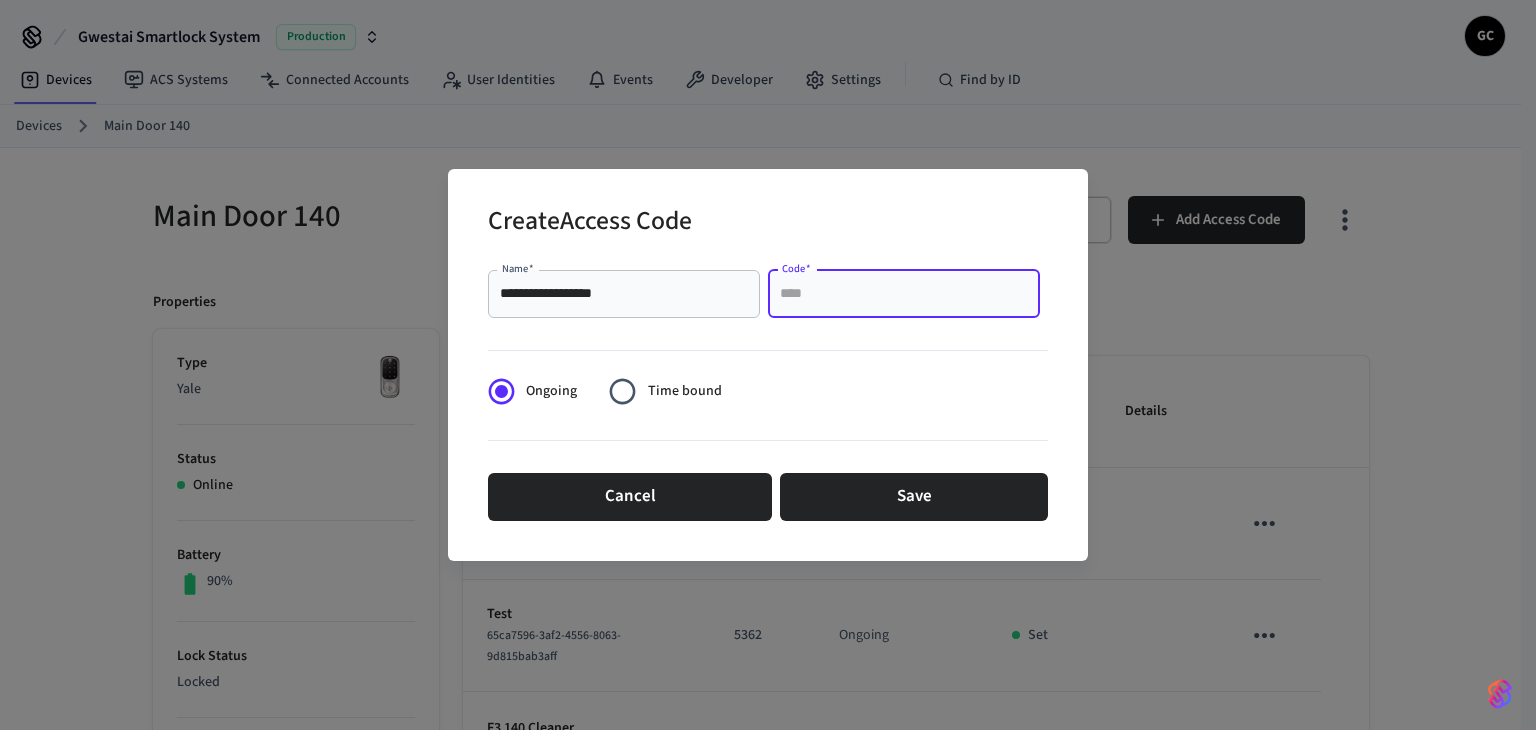 click on "Code   *" at bounding box center (904, 294) 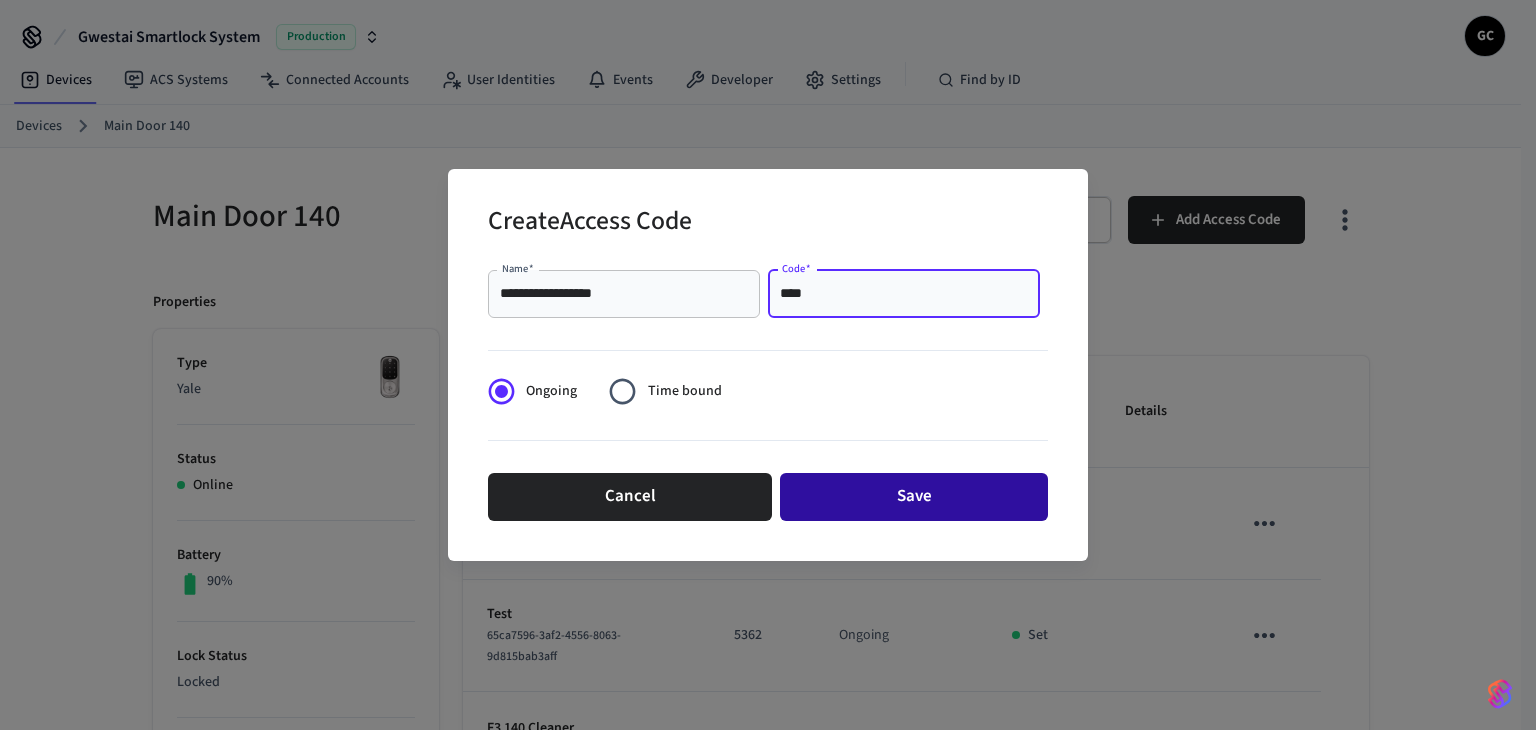type on "****" 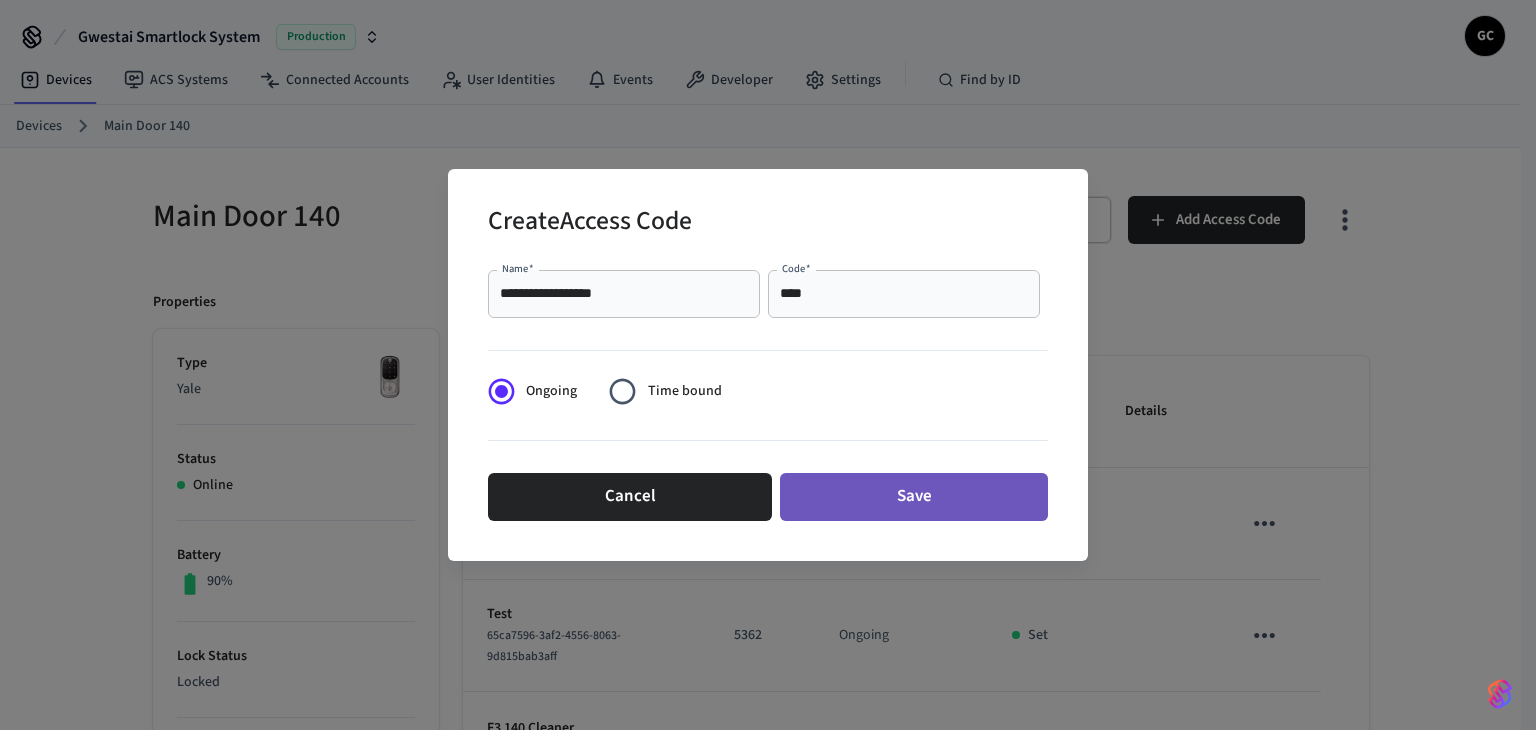 click on "Save" at bounding box center (914, 497) 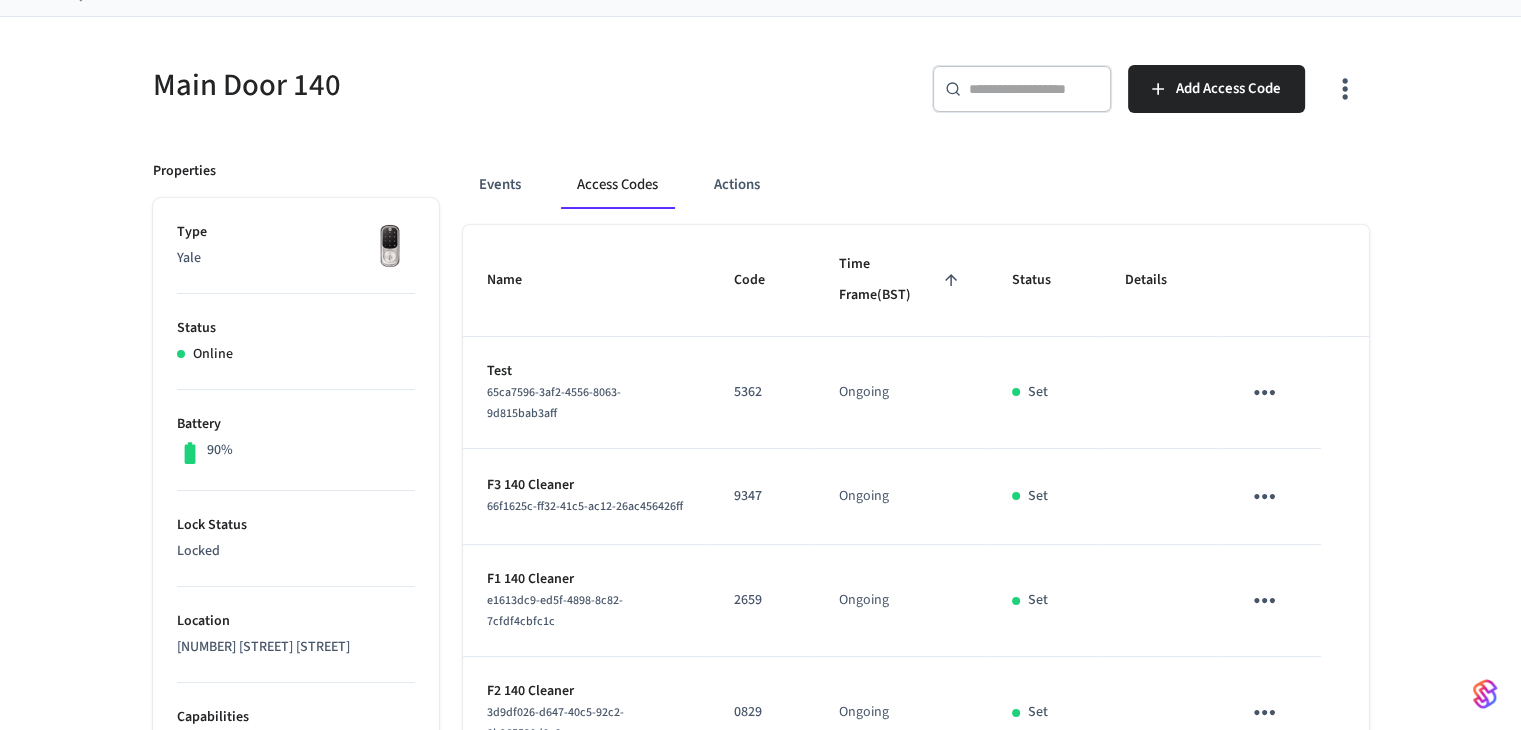 scroll, scrollTop: 0, scrollLeft: 0, axis: both 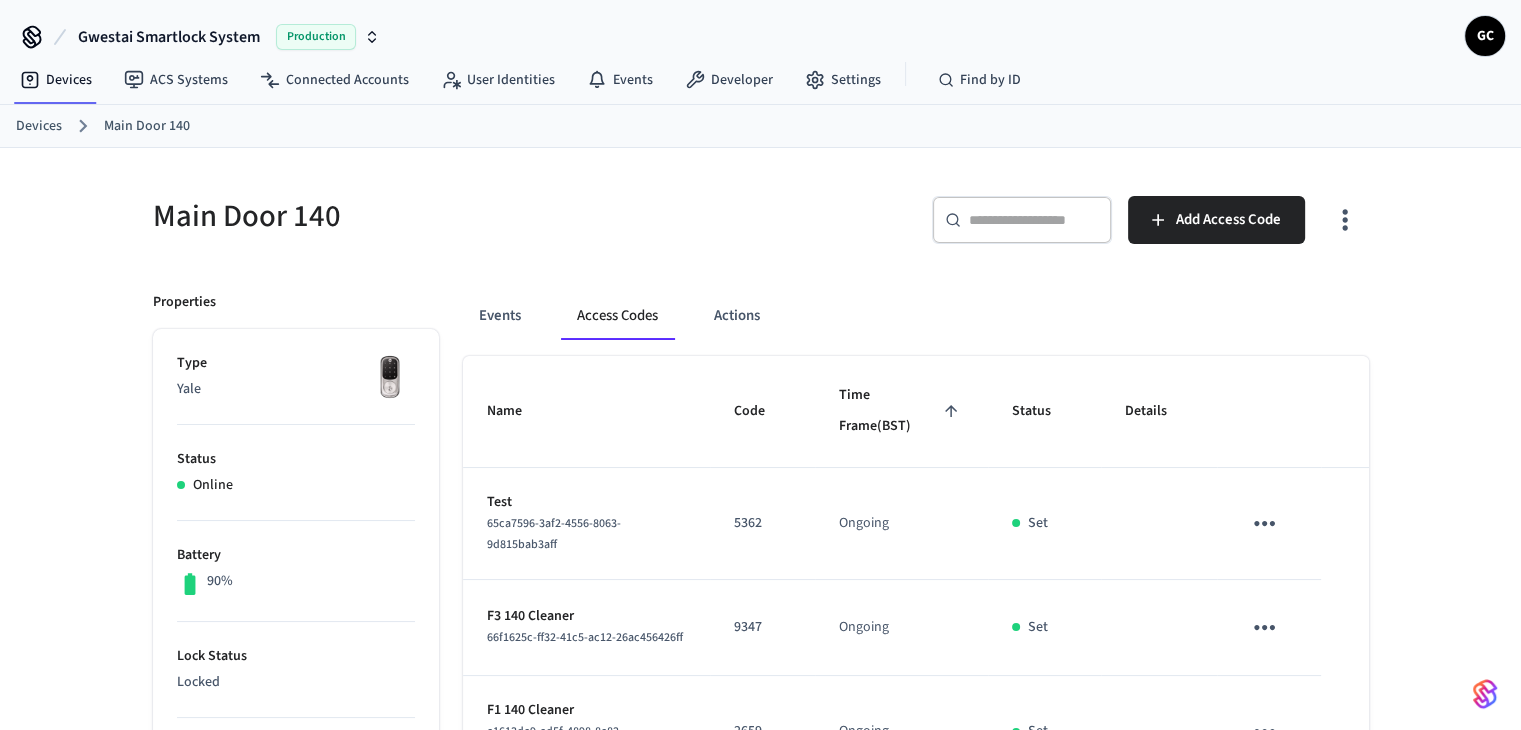 click on "Devices" at bounding box center [39, 126] 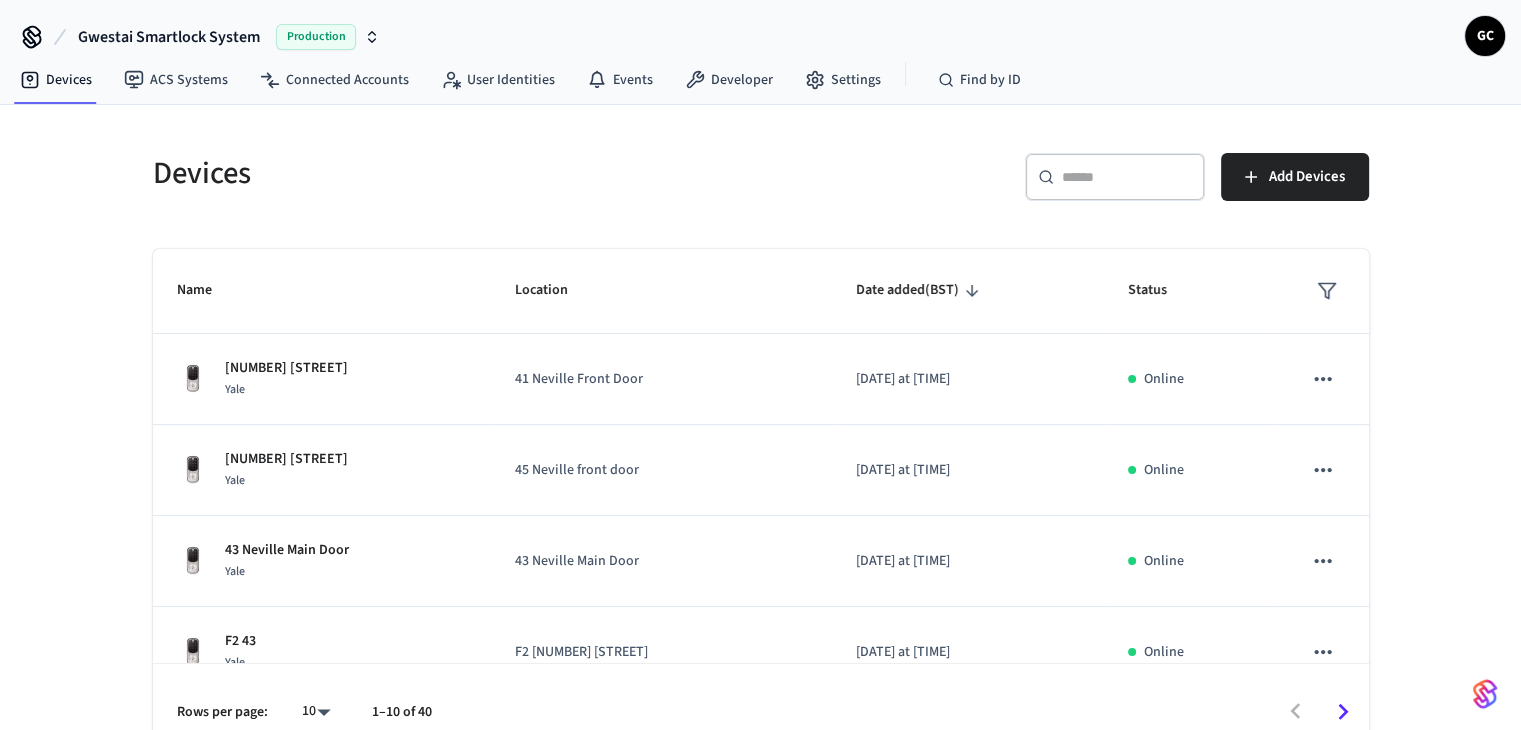click on "​ ​" at bounding box center (1115, 177) 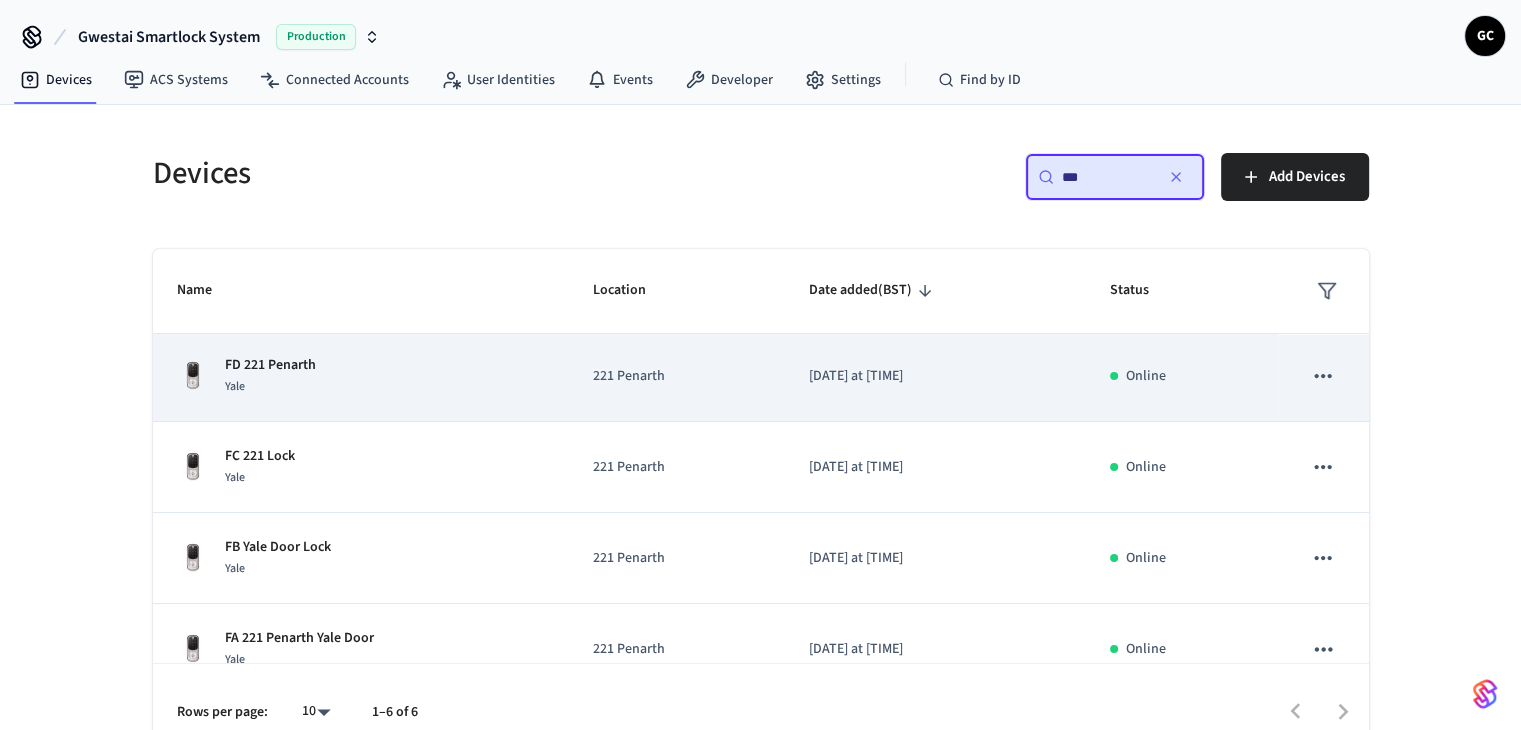 scroll, scrollTop: 216, scrollLeft: 0, axis: vertical 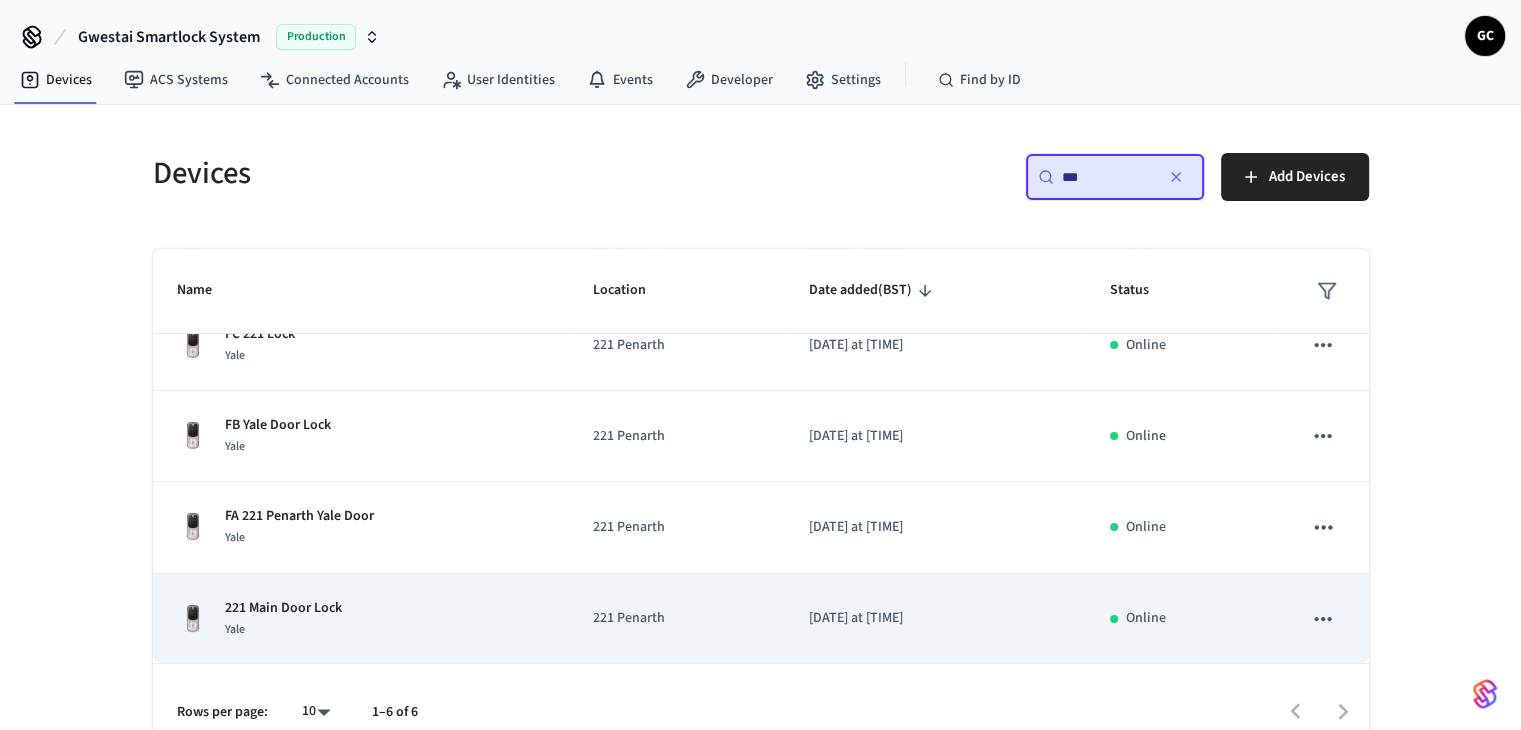 type on "***" 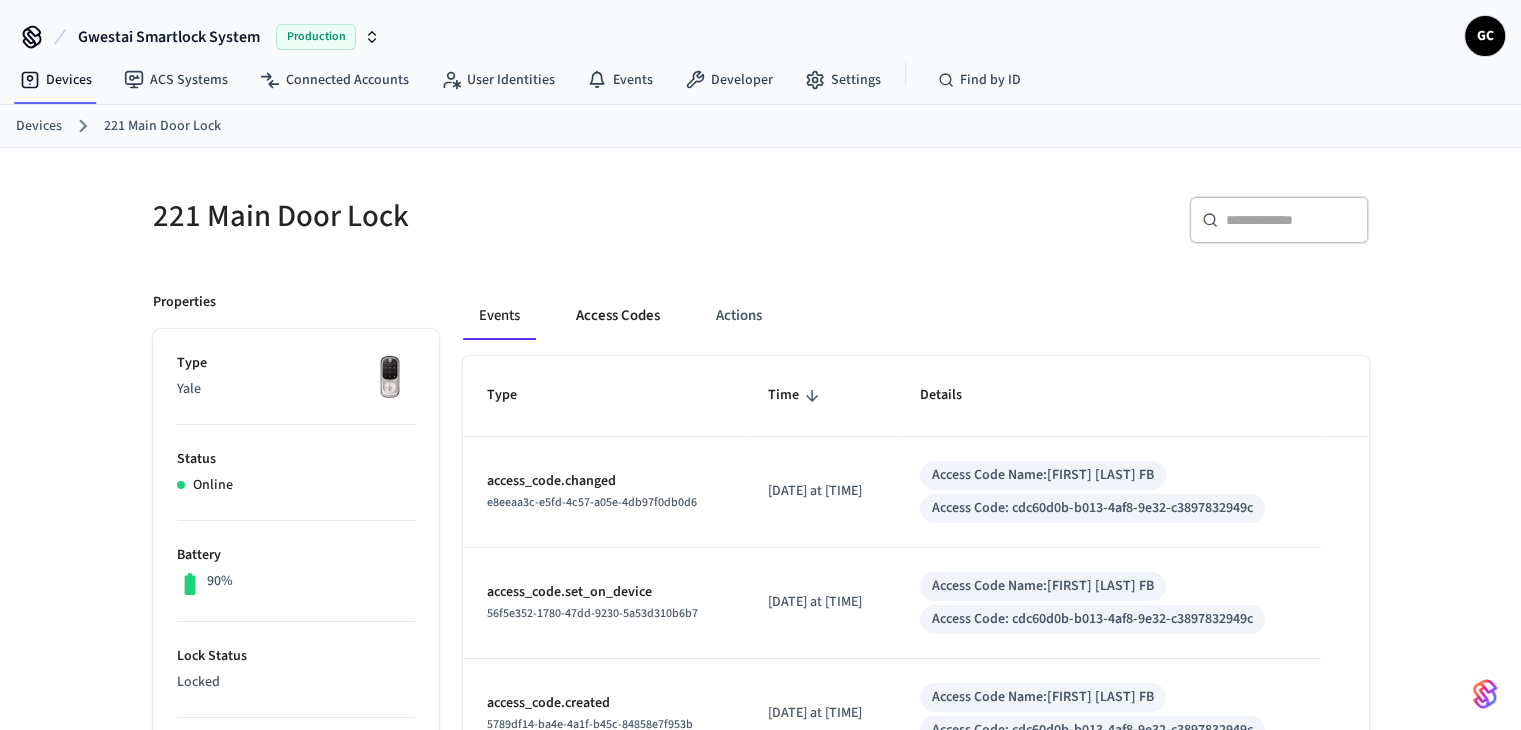 click on "Access Codes" at bounding box center [618, 316] 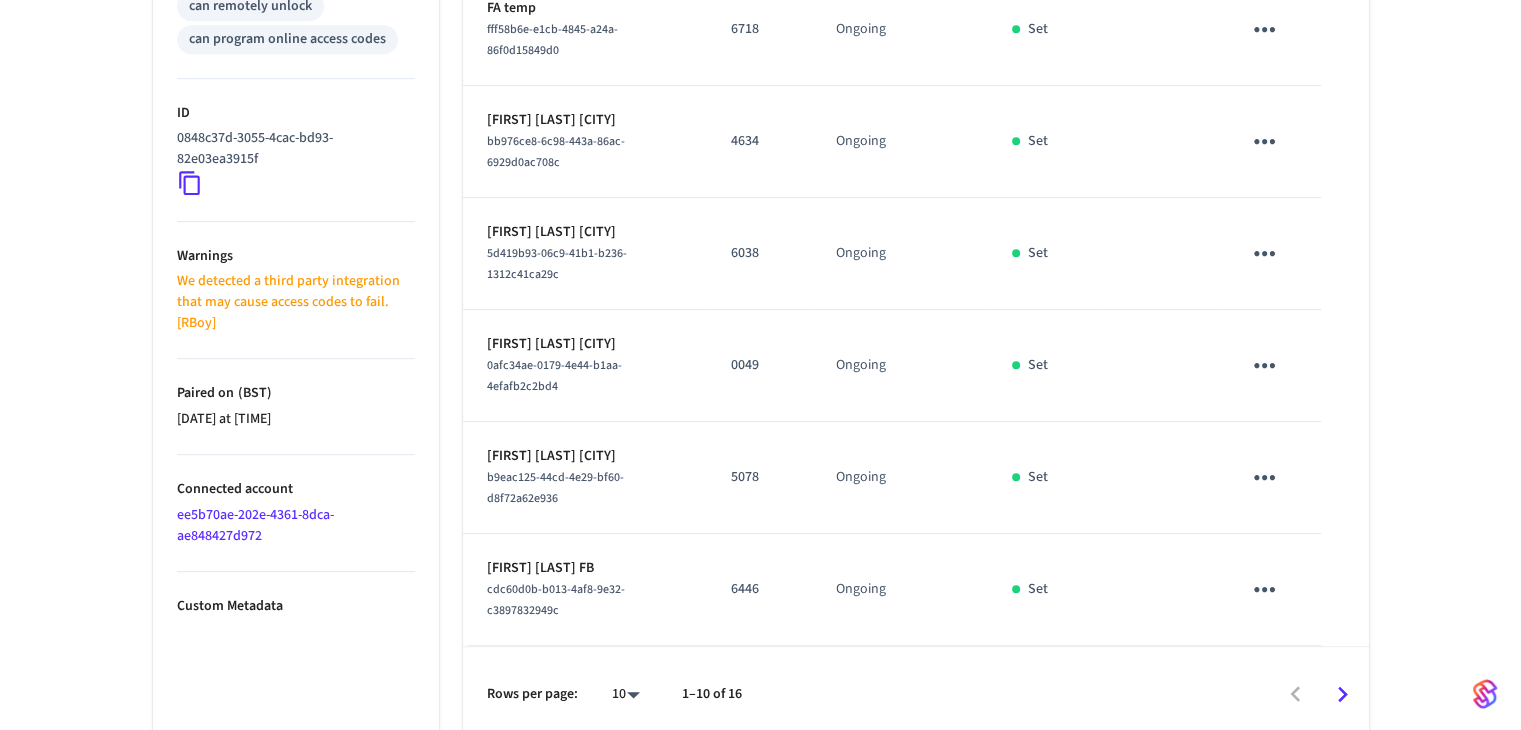 scroll, scrollTop: 952, scrollLeft: 0, axis: vertical 